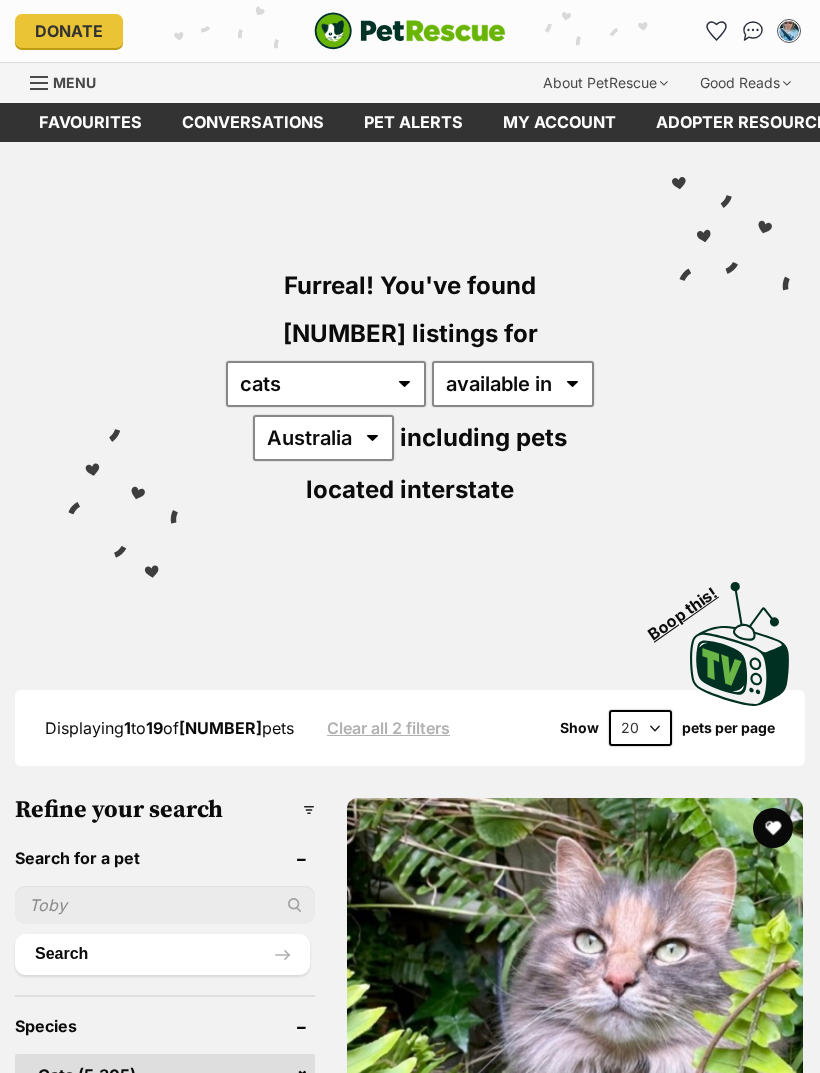 scroll, scrollTop: 0, scrollLeft: 0, axis: both 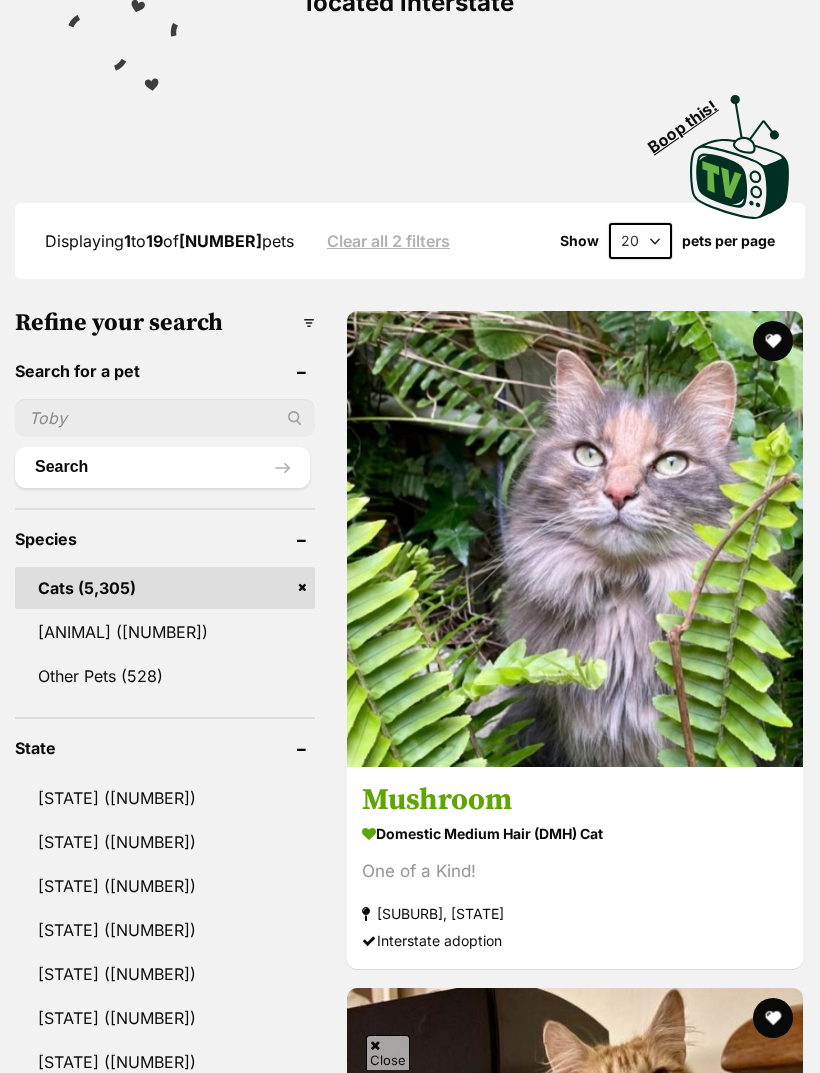 click on "Mushroom" at bounding box center [575, 800] 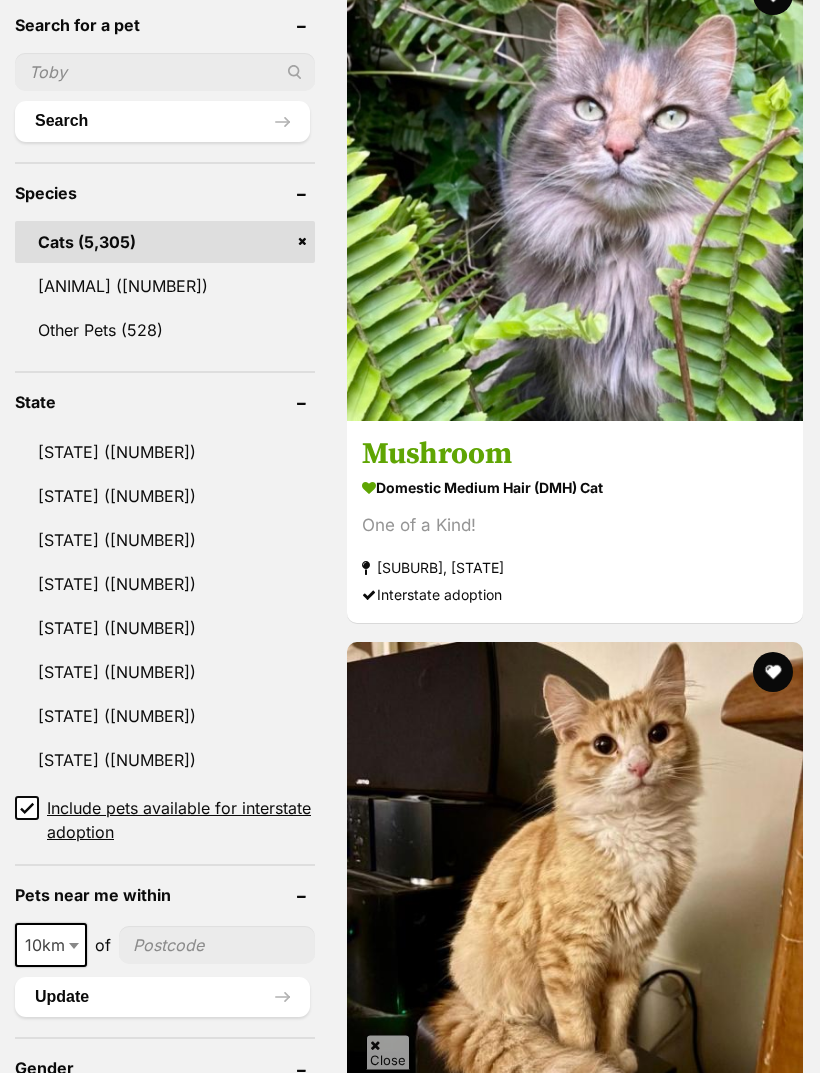 scroll, scrollTop: 833, scrollLeft: 0, axis: vertical 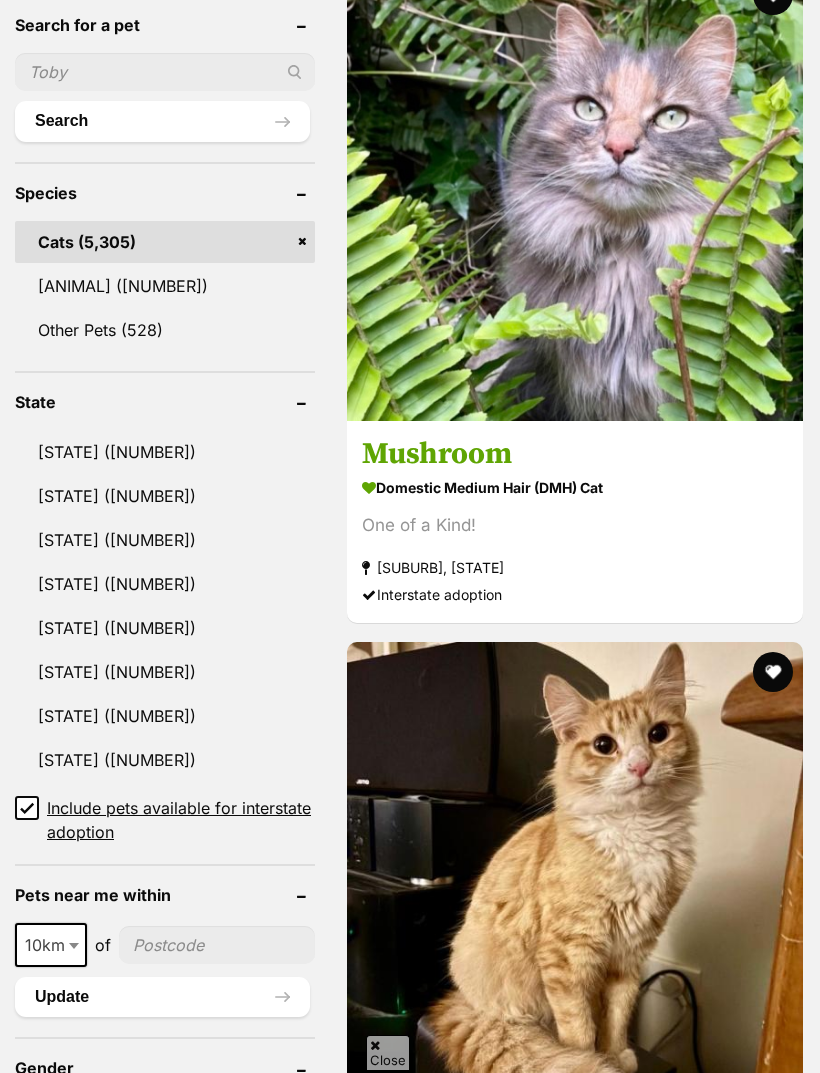 click on "Include pets available for interstate adoption" at bounding box center (27, 808) 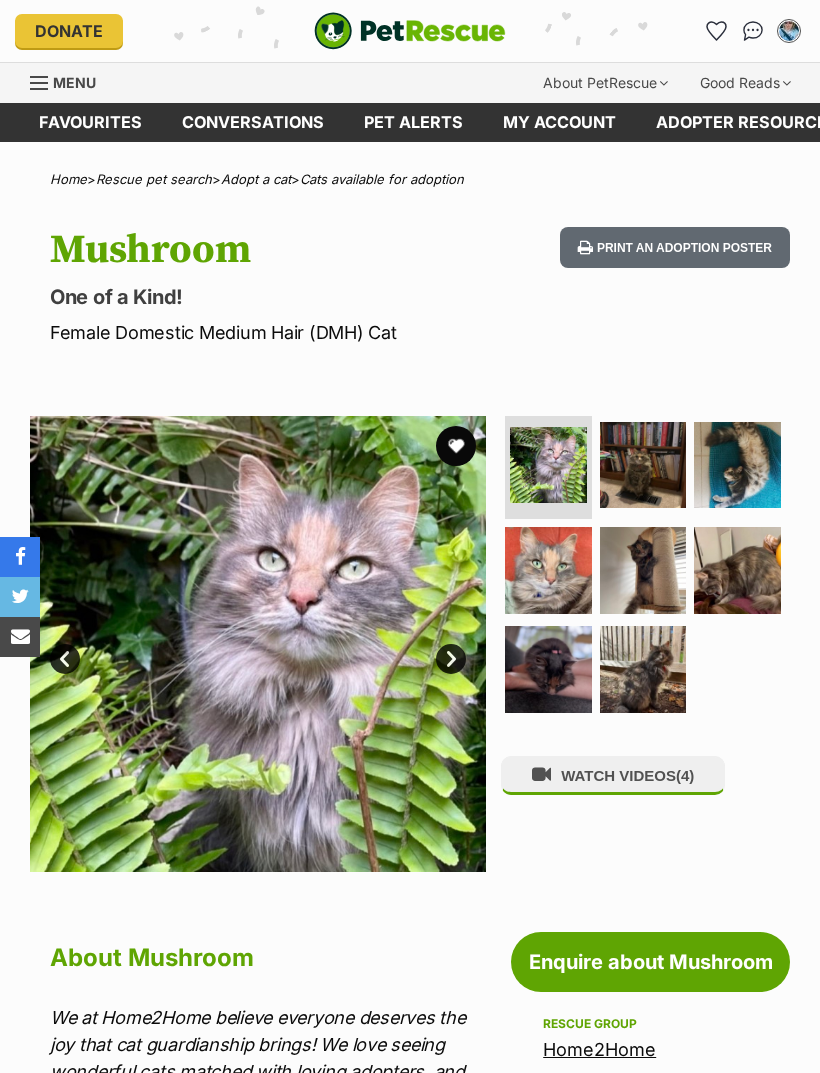 scroll, scrollTop: 0, scrollLeft: 0, axis: both 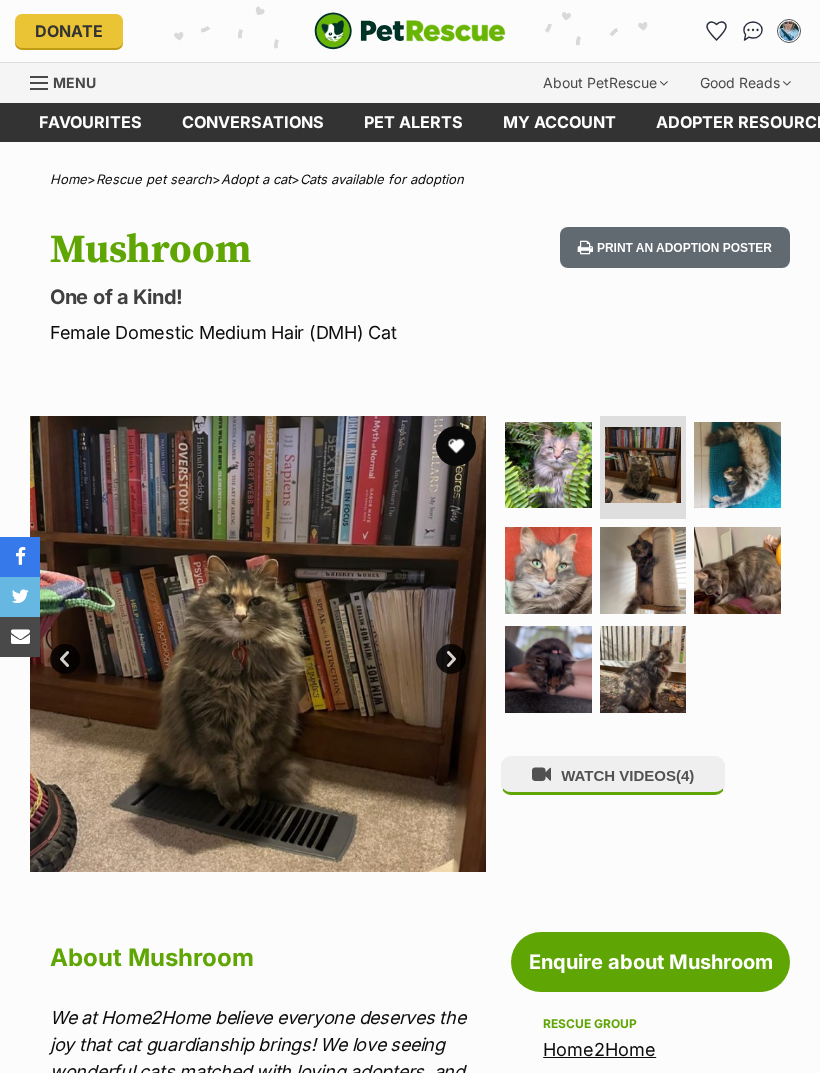 click on "Next" at bounding box center (451, 659) 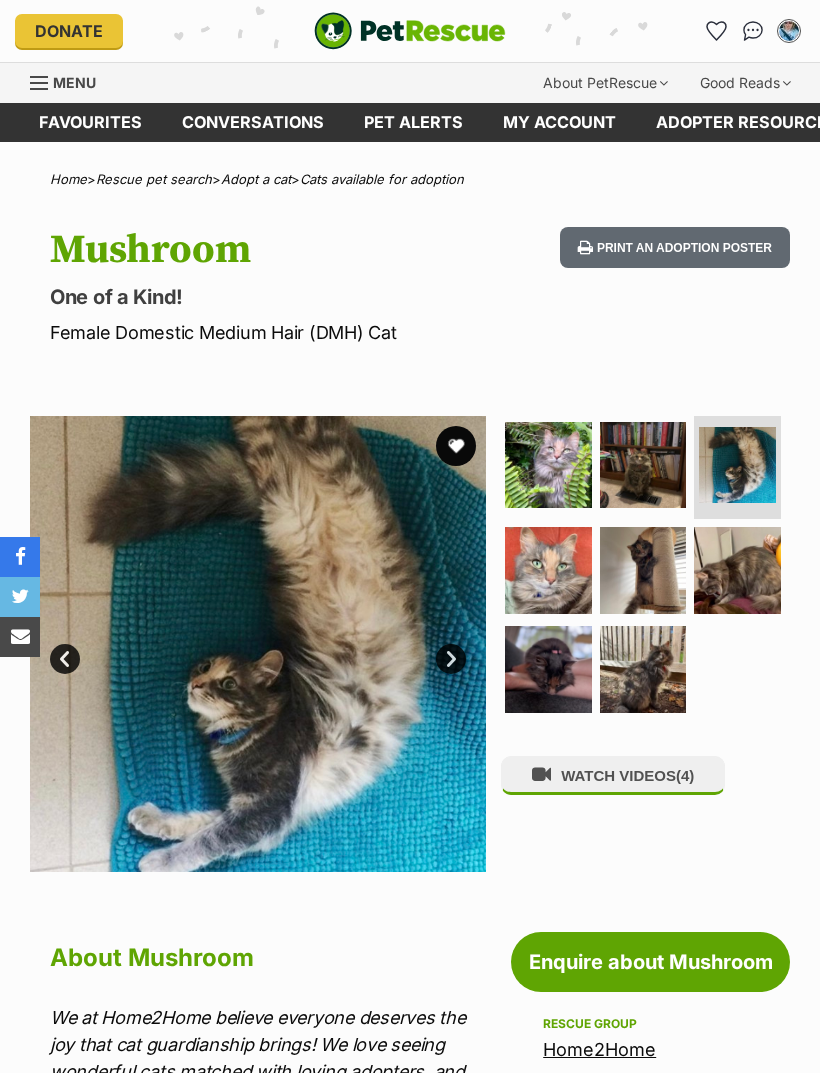 click on "Next" at bounding box center (451, 659) 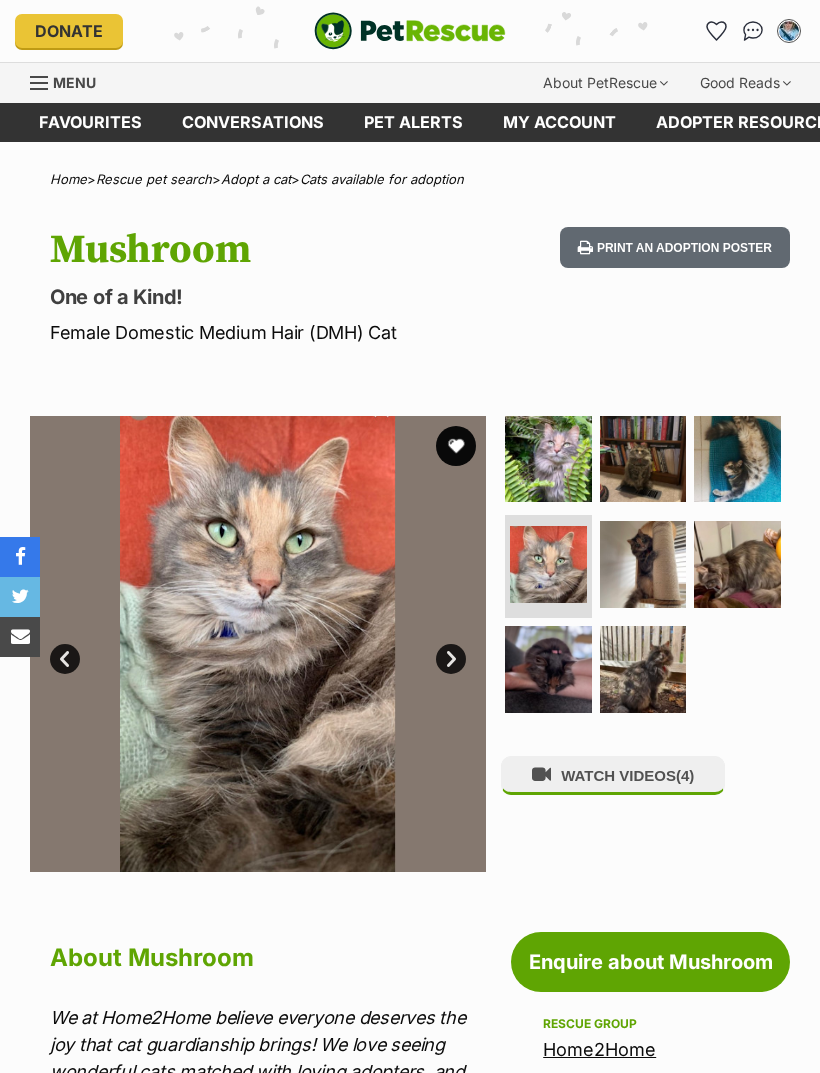 click on "Next" at bounding box center (451, 659) 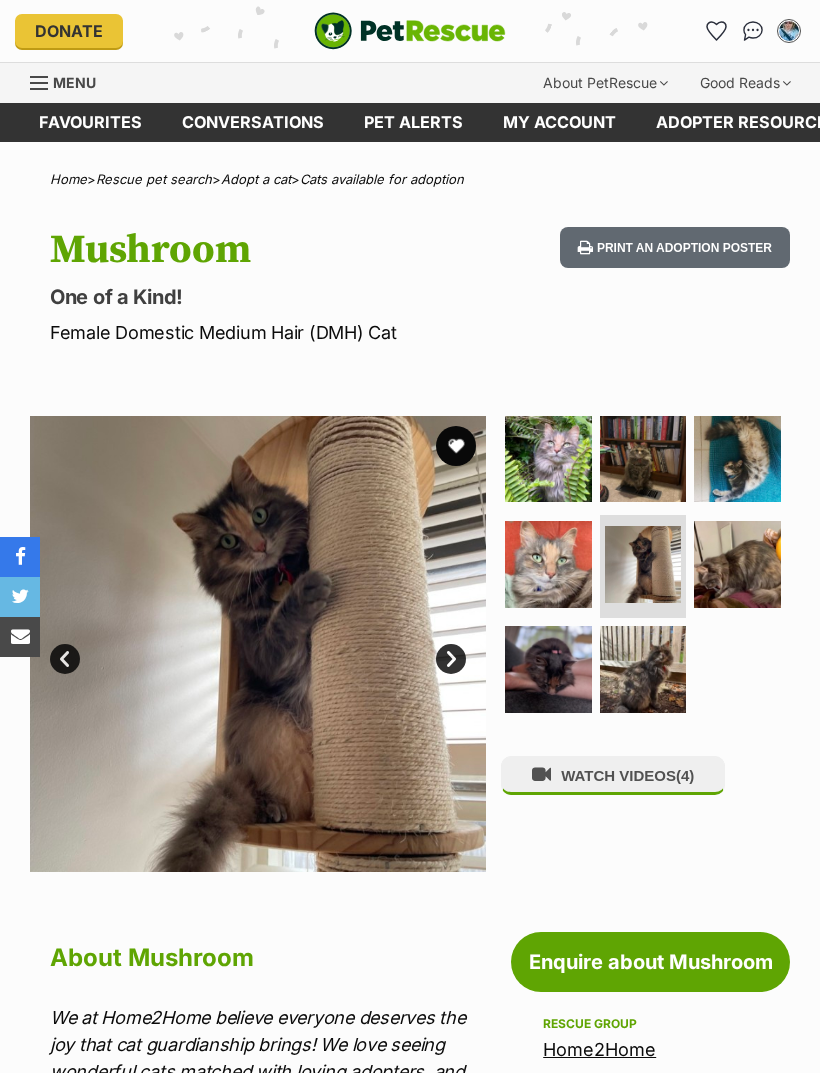 click on "Next" at bounding box center [451, 659] 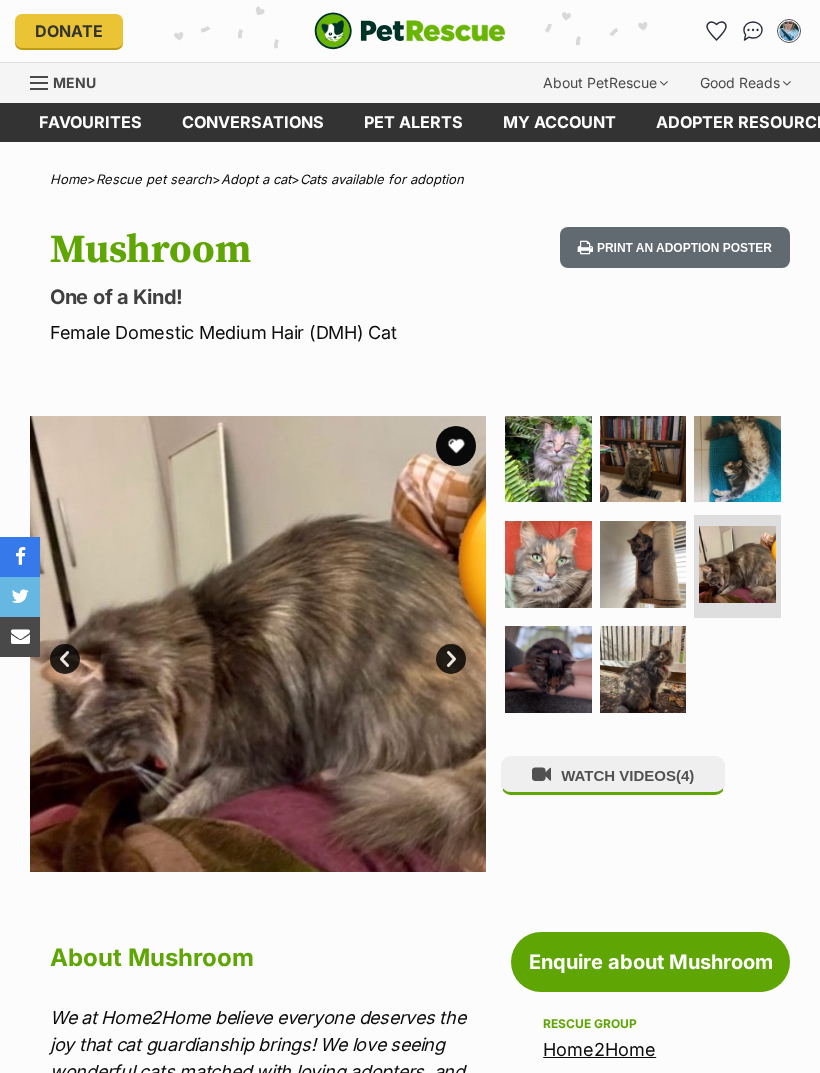 click on "Next" at bounding box center [451, 659] 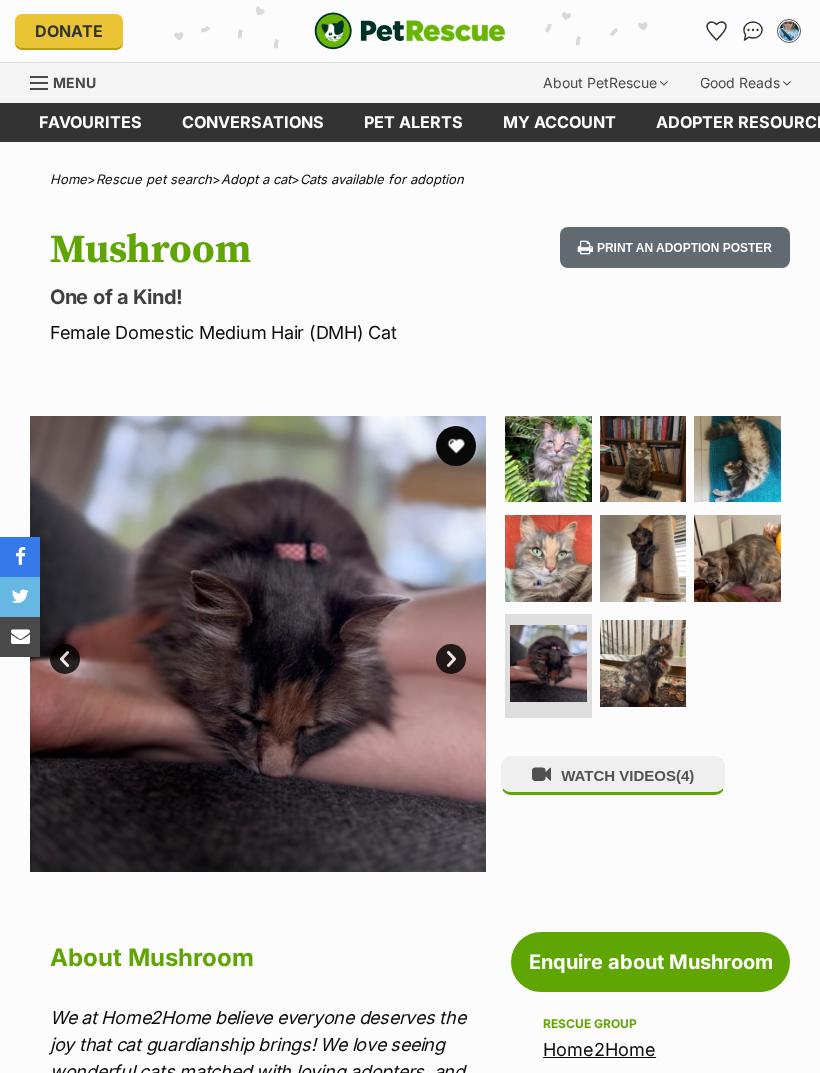 click on "Next" at bounding box center (451, 659) 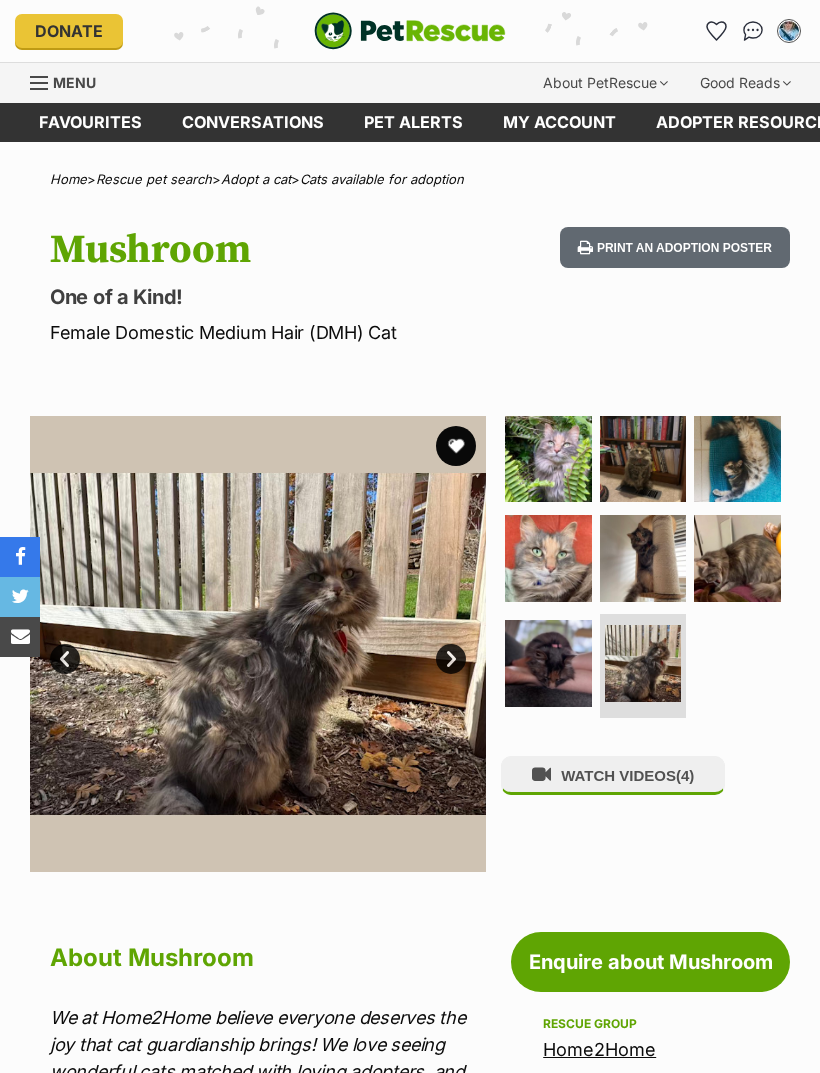 click on "Next" at bounding box center (451, 659) 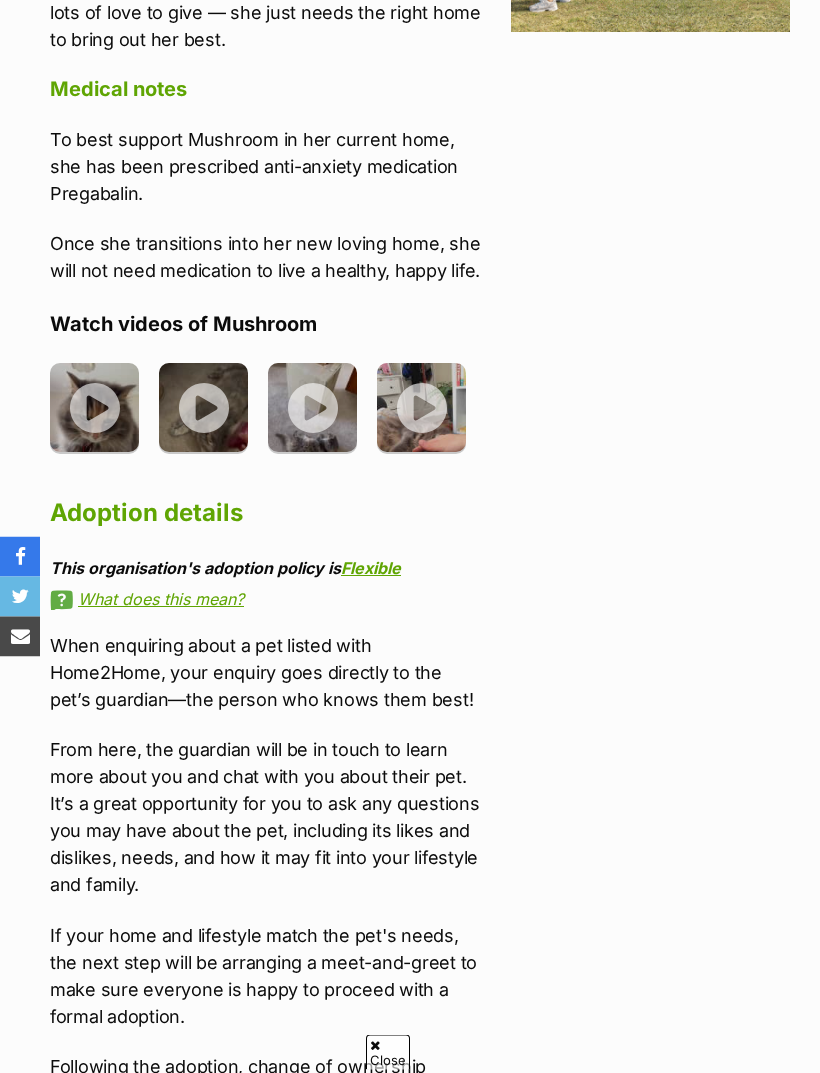 scroll, scrollTop: 2661, scrollLeft: 0, axis: vertical 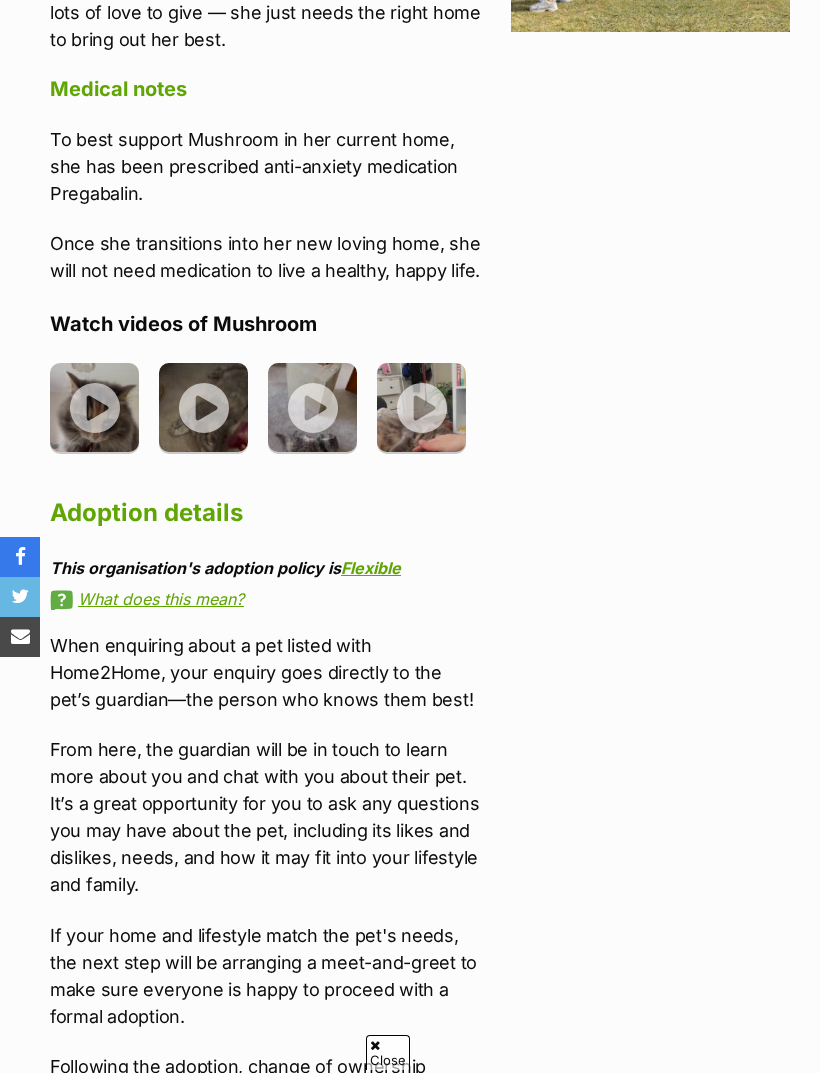 click at bounding box center (94, 407) 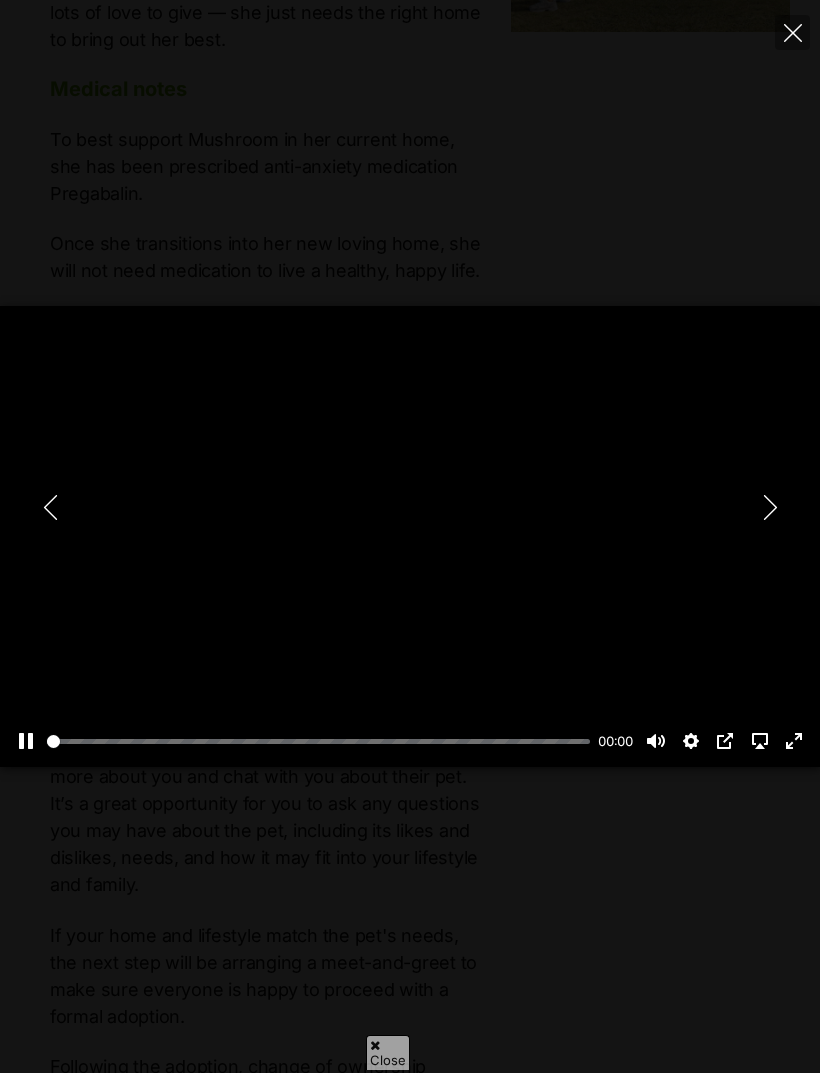 click at bounding box center [410, 536] 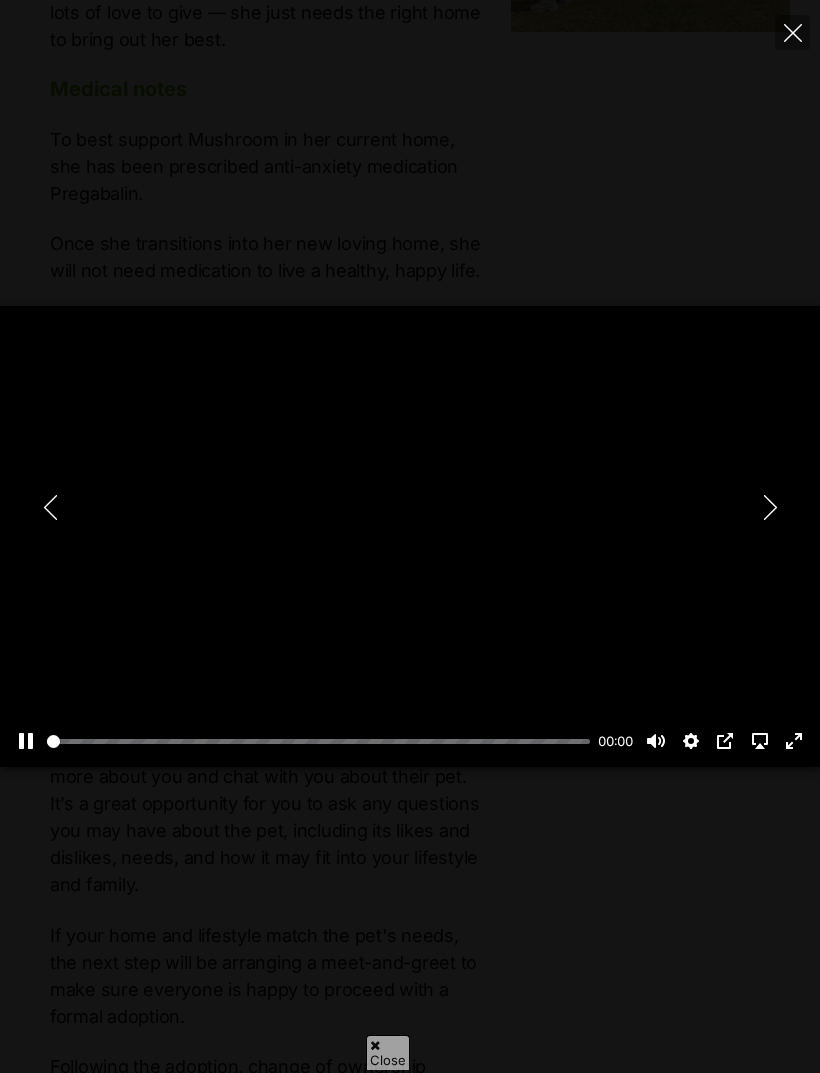 click at bounding box center [410, 536] 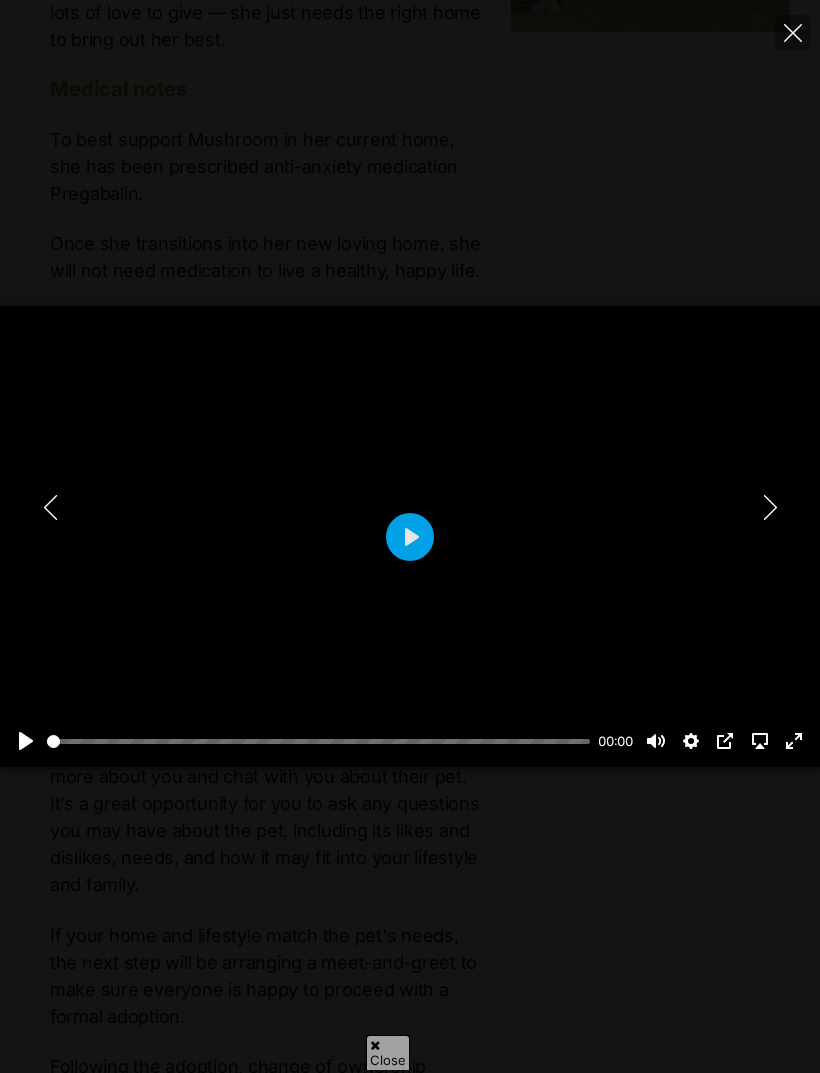 click on "Play" at bounding box center [410, 537] 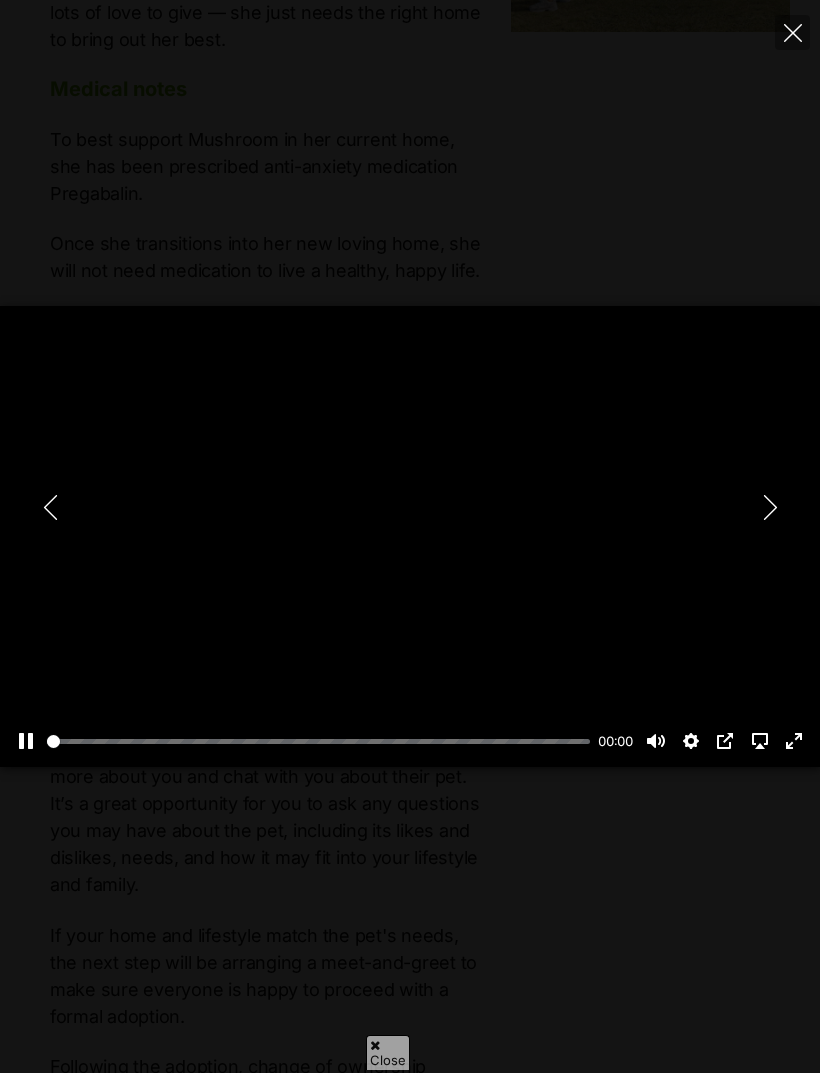 click on "Pause Play" at bounding box center [26, 741] 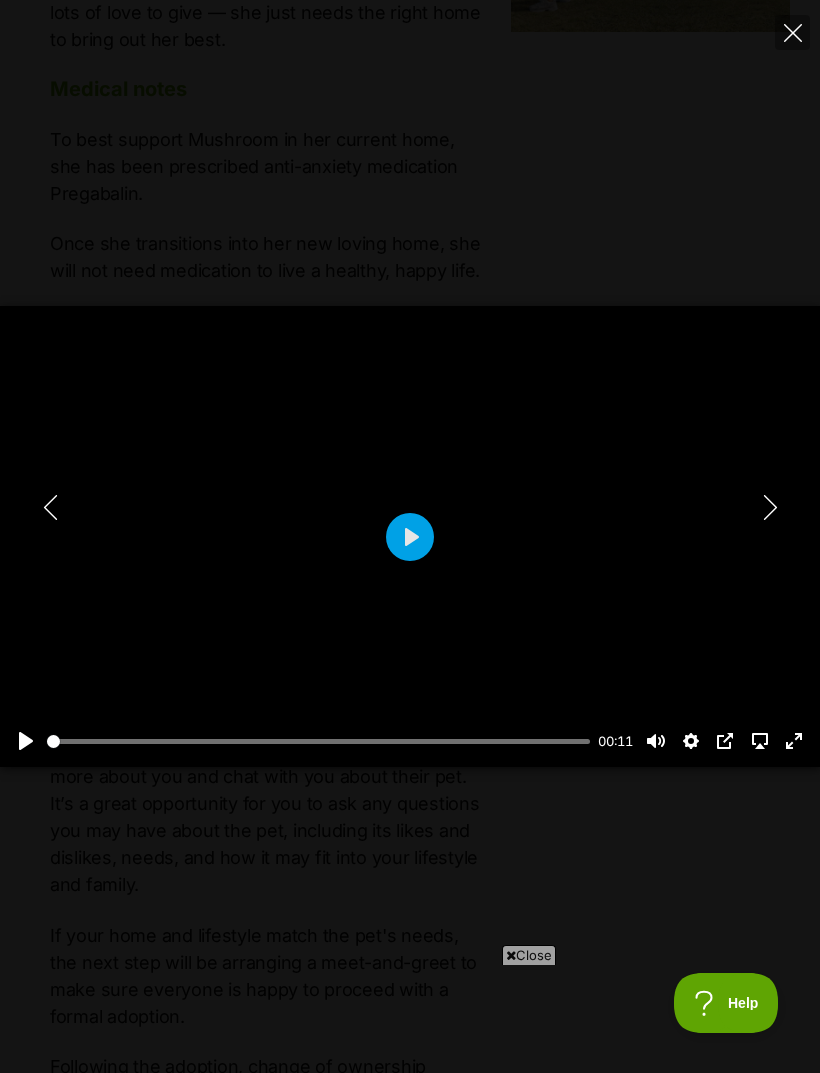 scroll, scrollTop: 0, scrollLeft: 0, axis: both 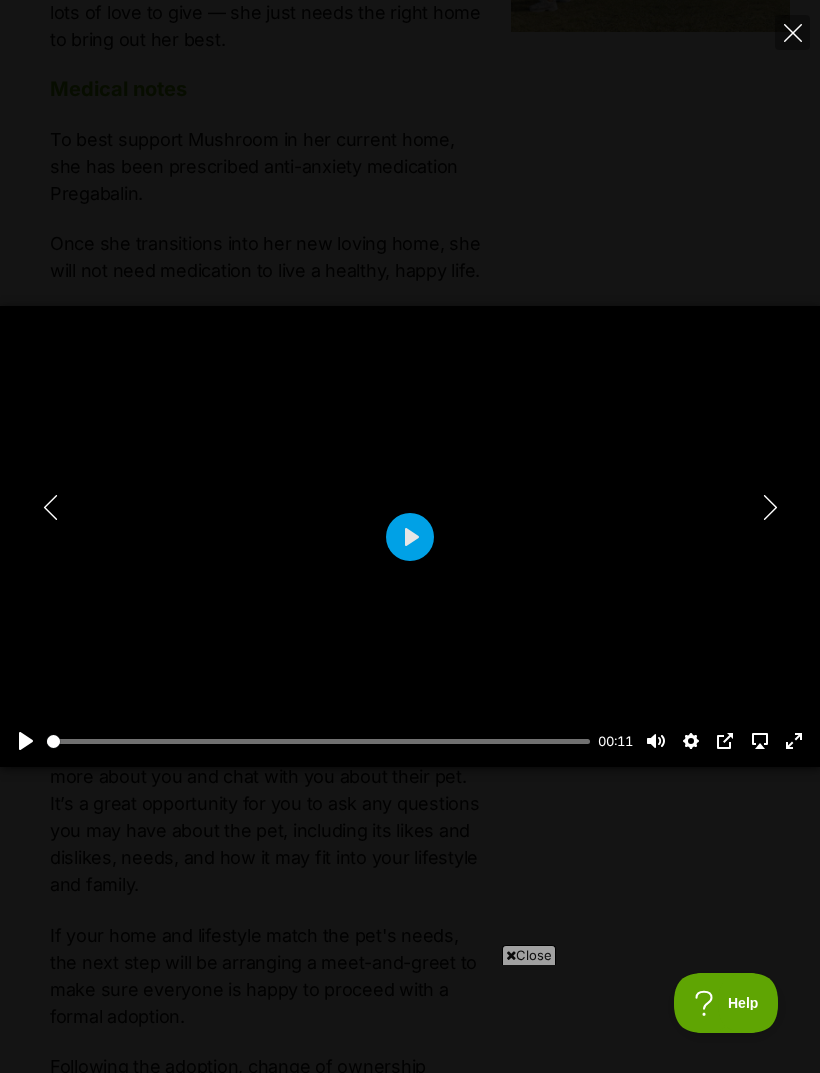 click on "Pause Play" at bounding box center [26, 741] 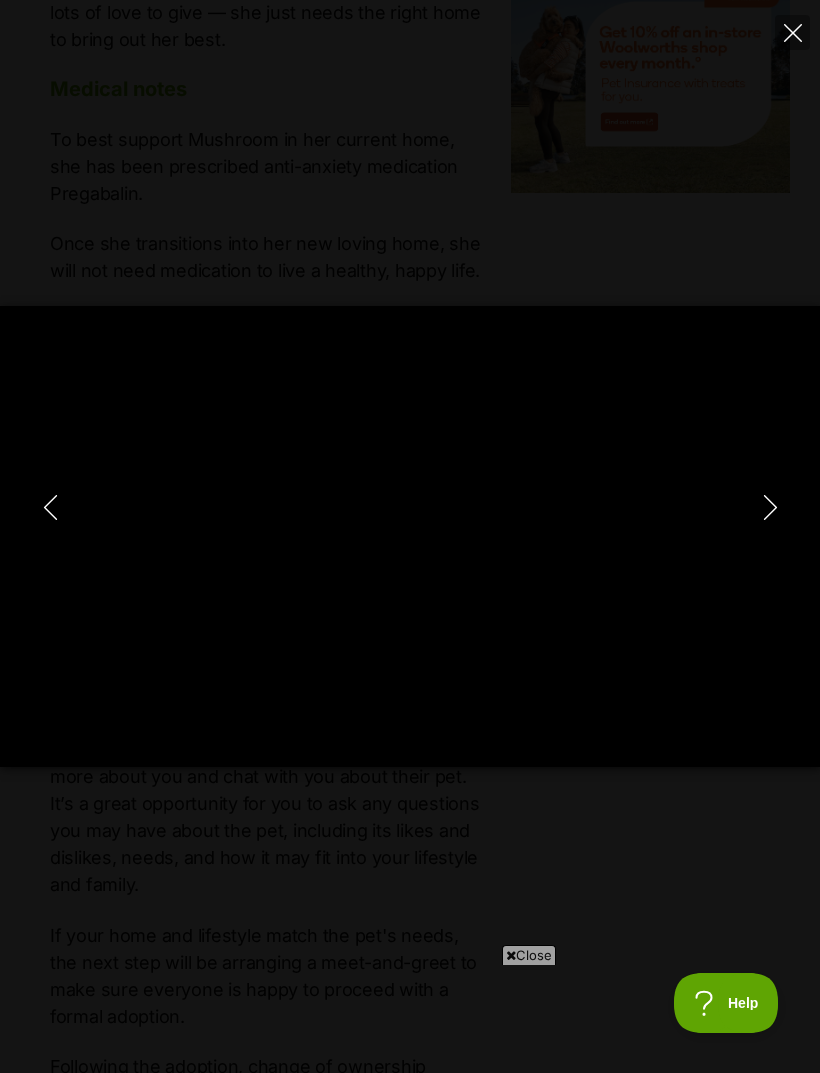 click at bounding box center [792, 32] 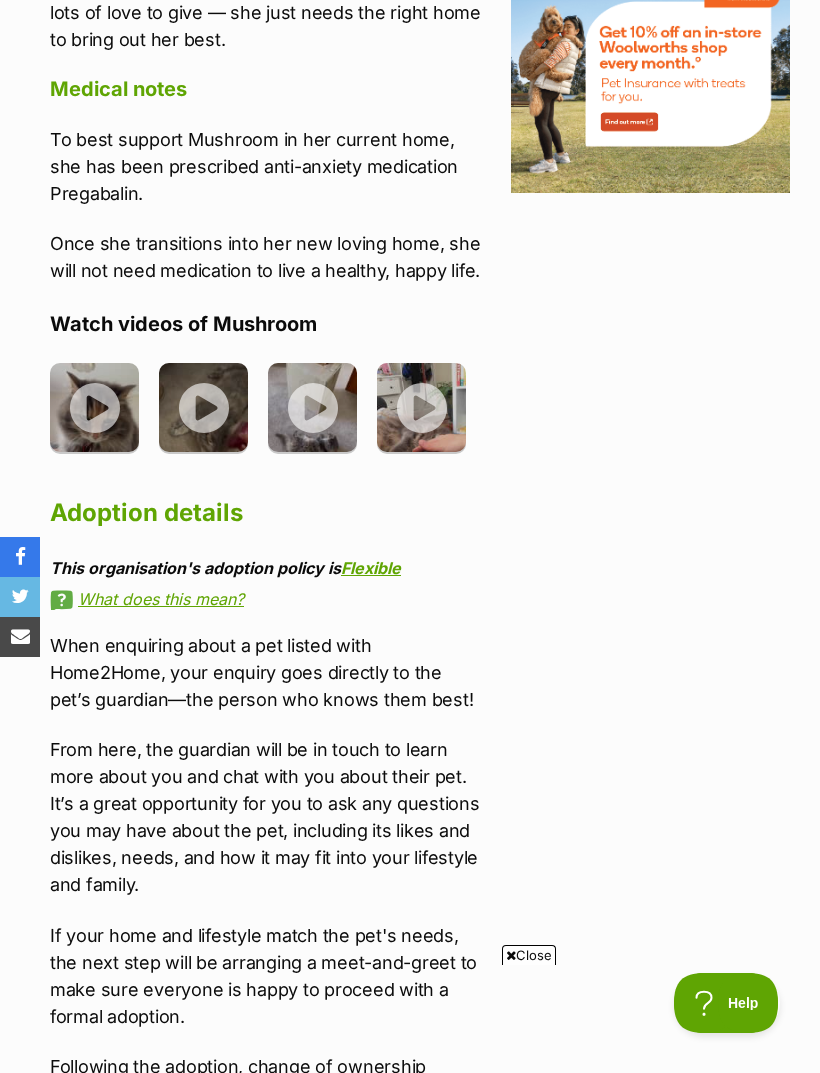 click at bounding box center [203, 407] 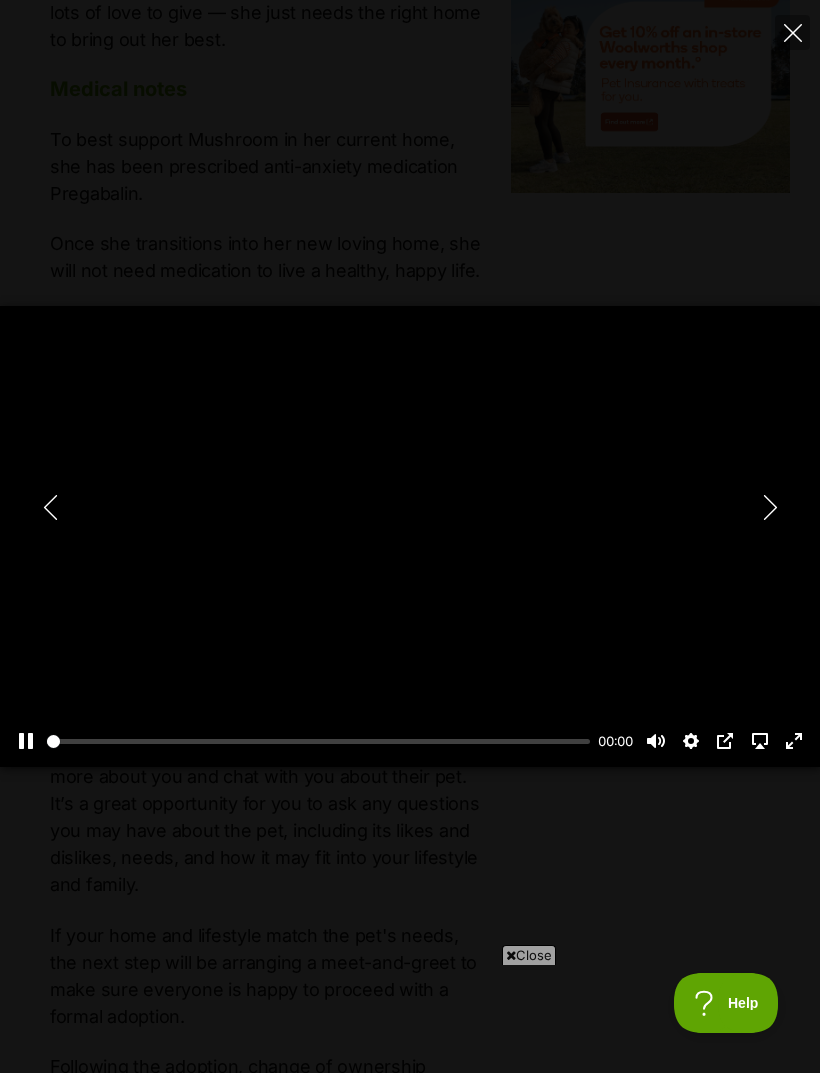 click at bounding box center [410, 536] 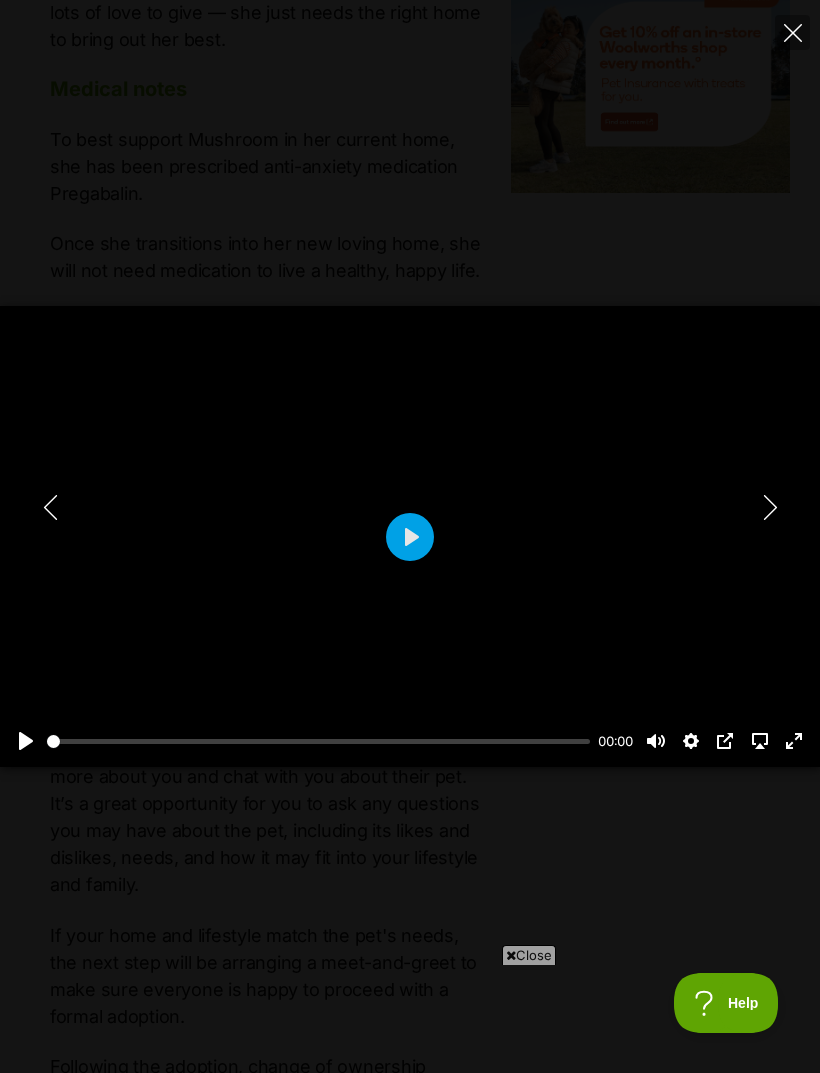 scroll, scrollTop: 0, scrollLeft: 0, axis: both 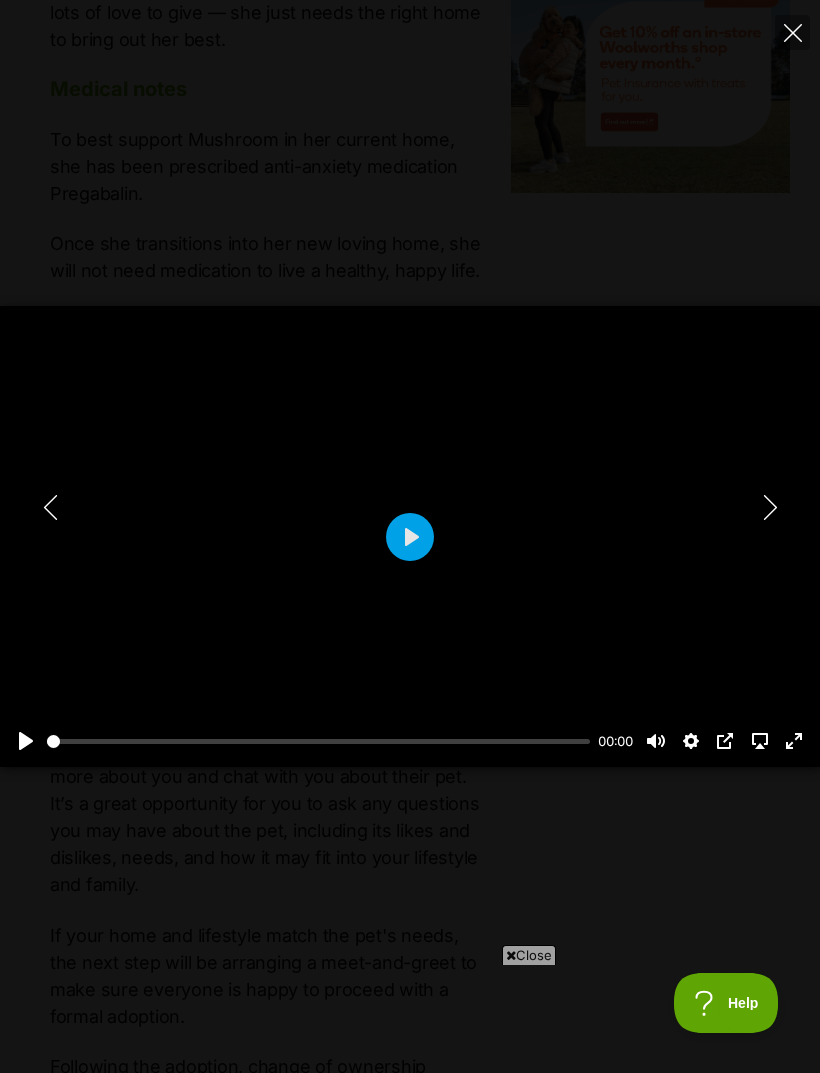 click on "Pause Play" at bounding box center [26, 741] 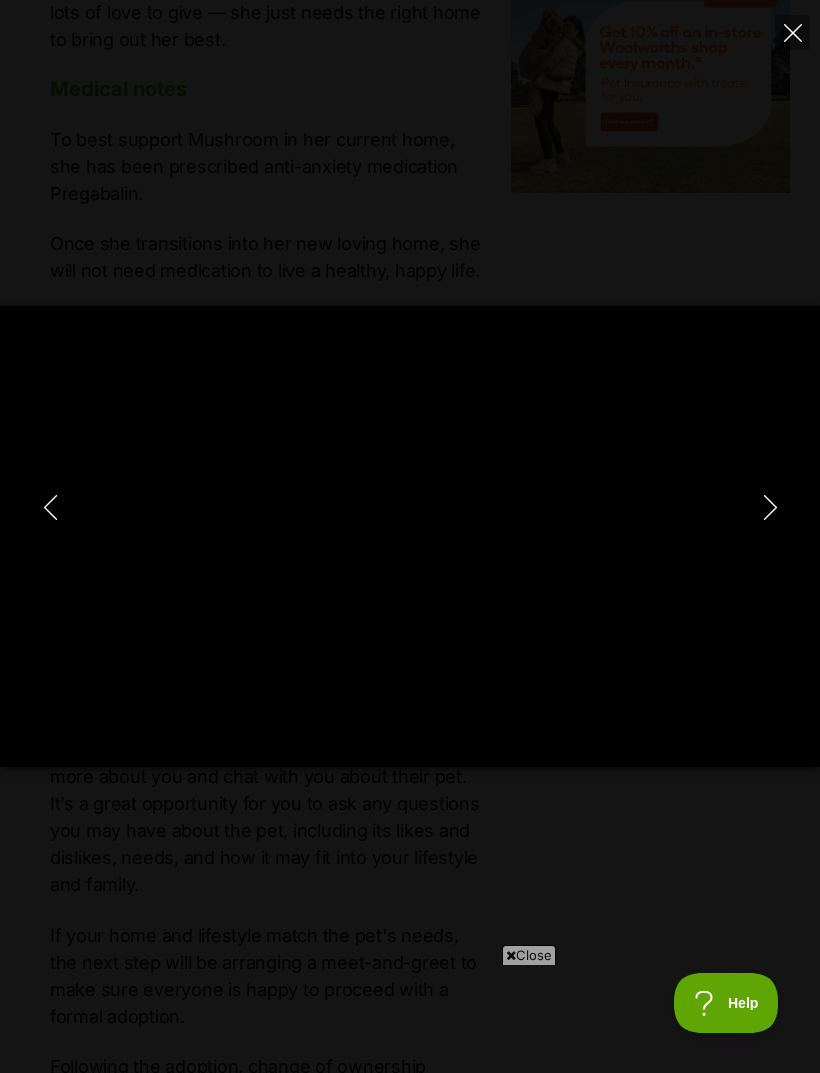 scroll, scrollTop: 0, scrollLeft: 0, axis: both 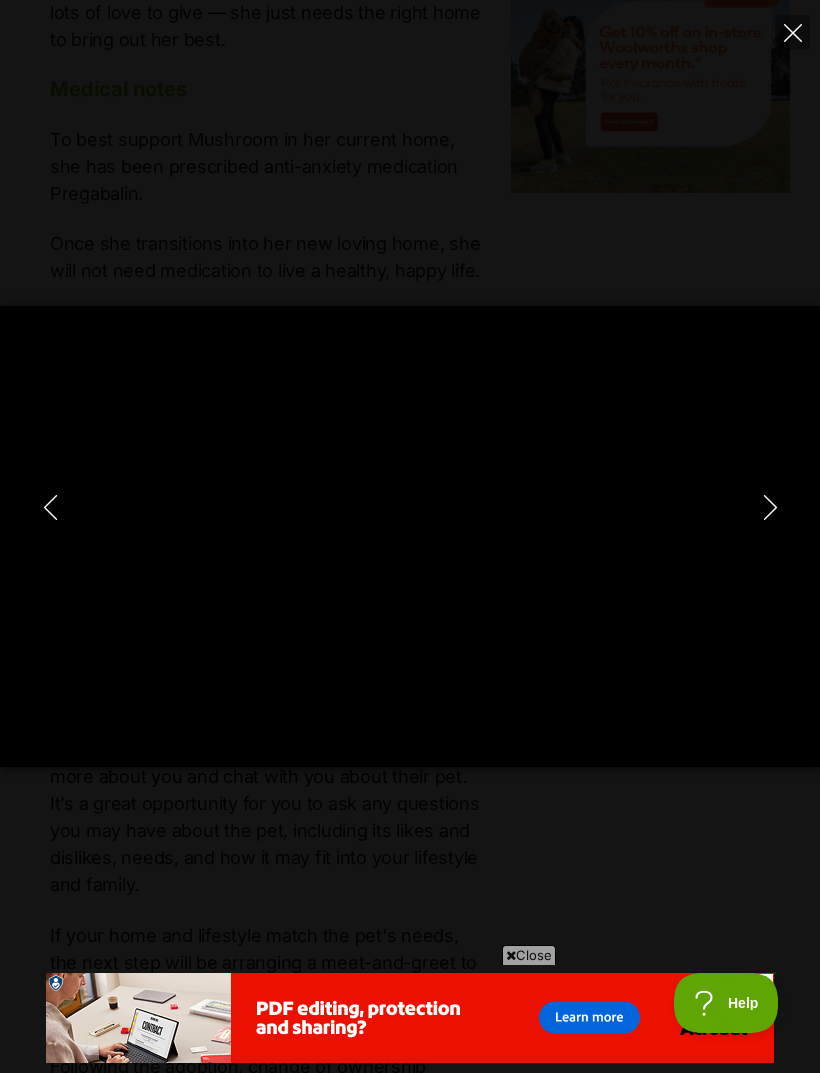 click 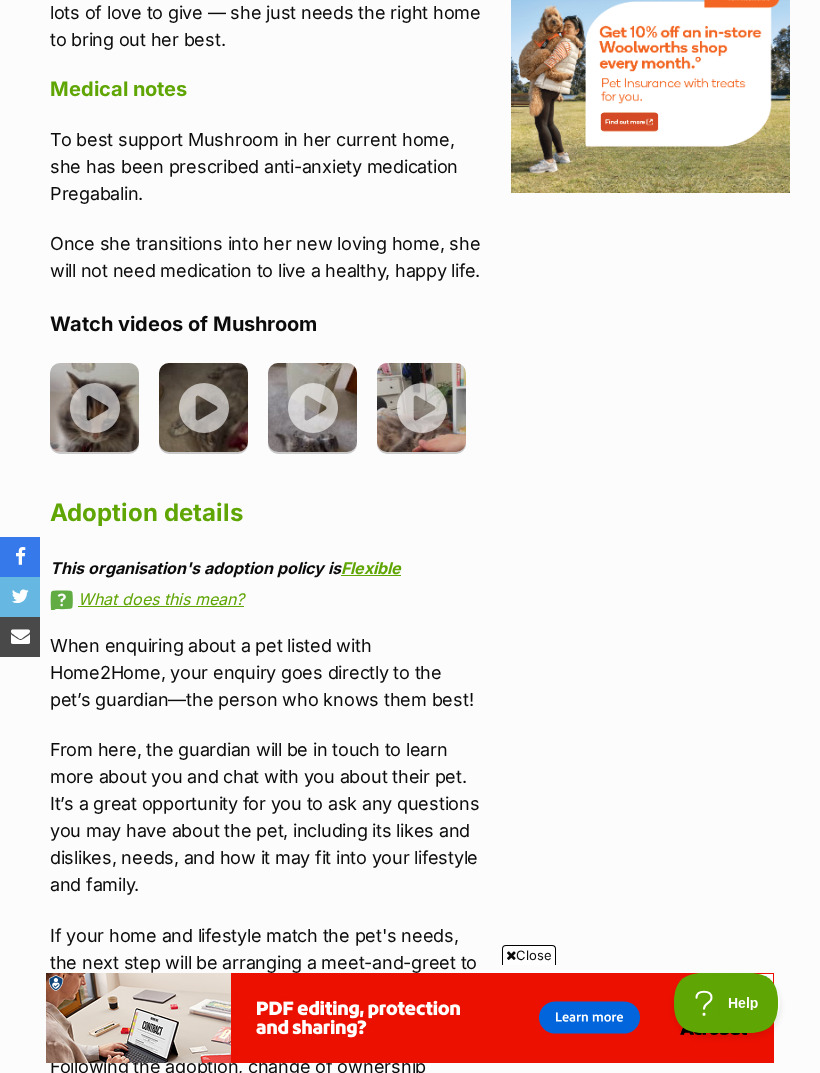 click at bounding box center (312, 407) 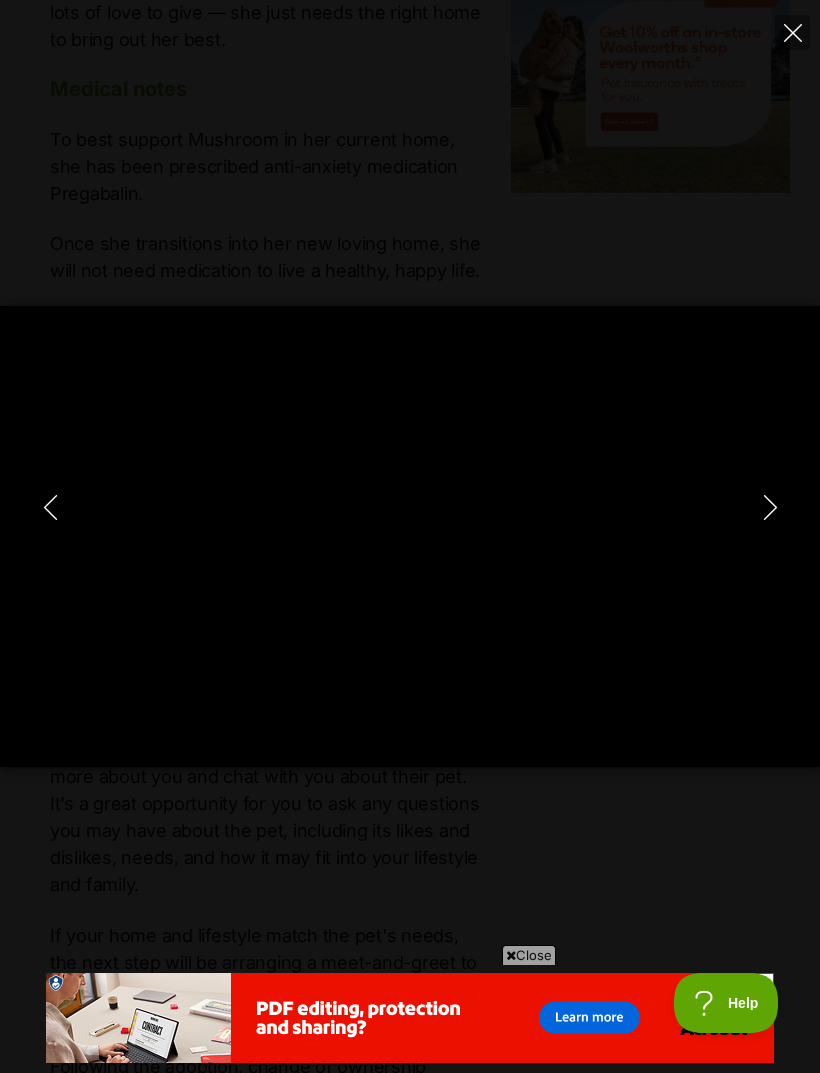 click 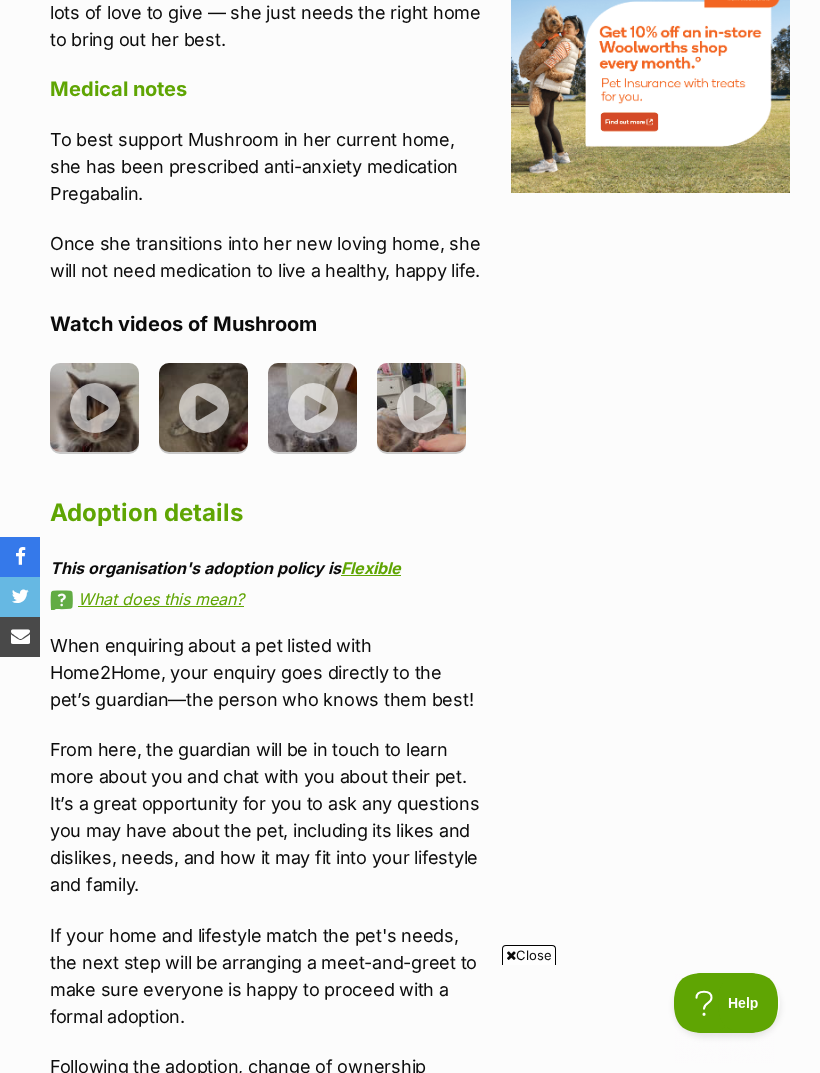 scroll, scrollTop: 0, scrollLeft: 0, axis: both 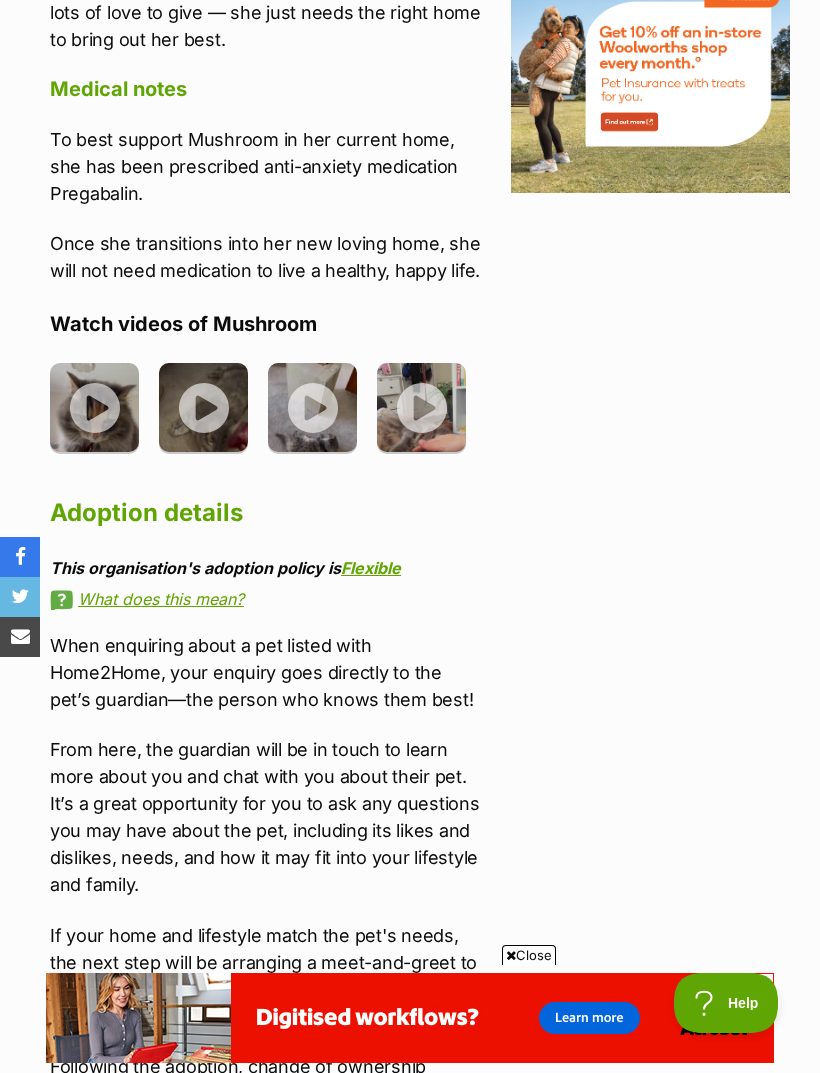 click at bounding box center [421, 407] 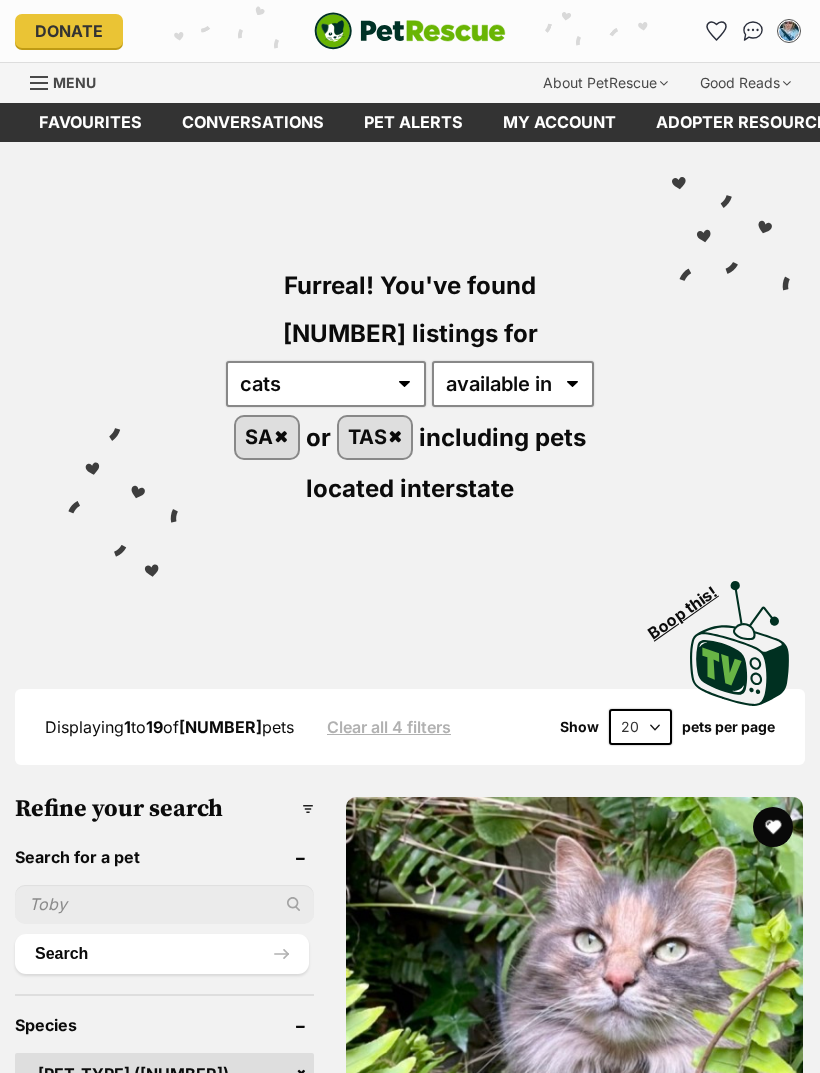 scroll, scrollTop: 0, scrollLeft: 0, axis: both 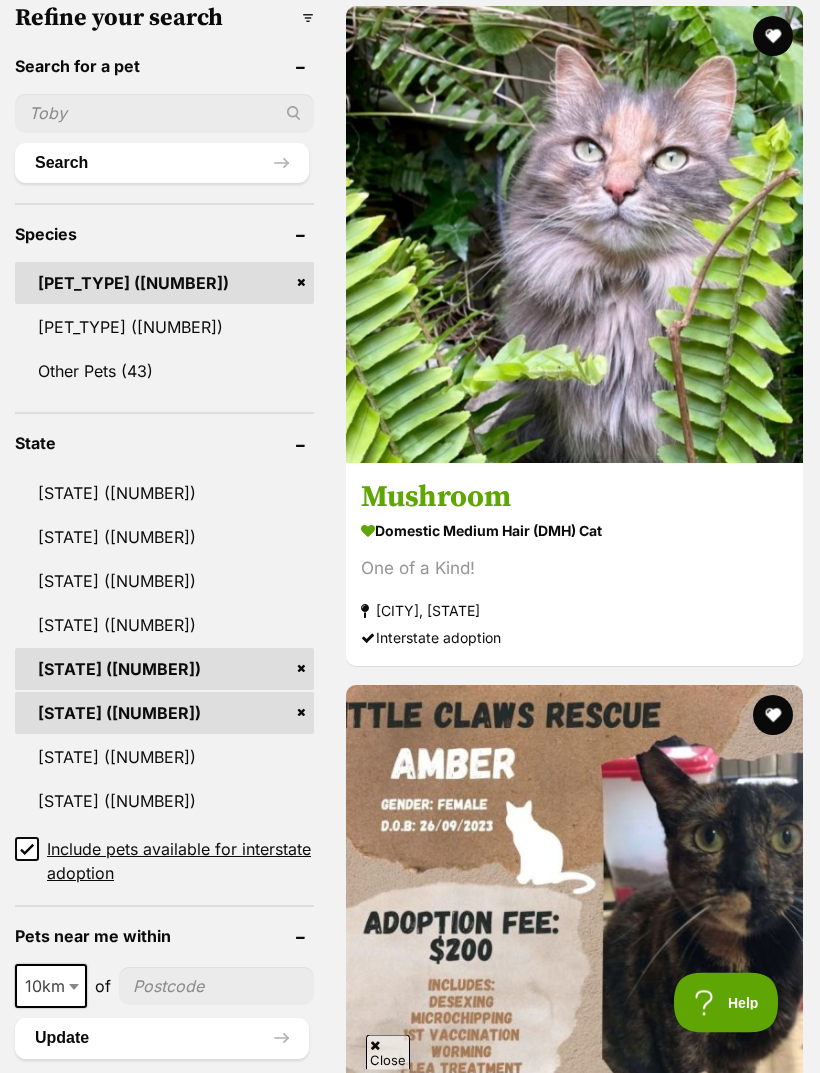 click on "[STATE] ([NUMBER])" at bounding box center [164, 758] 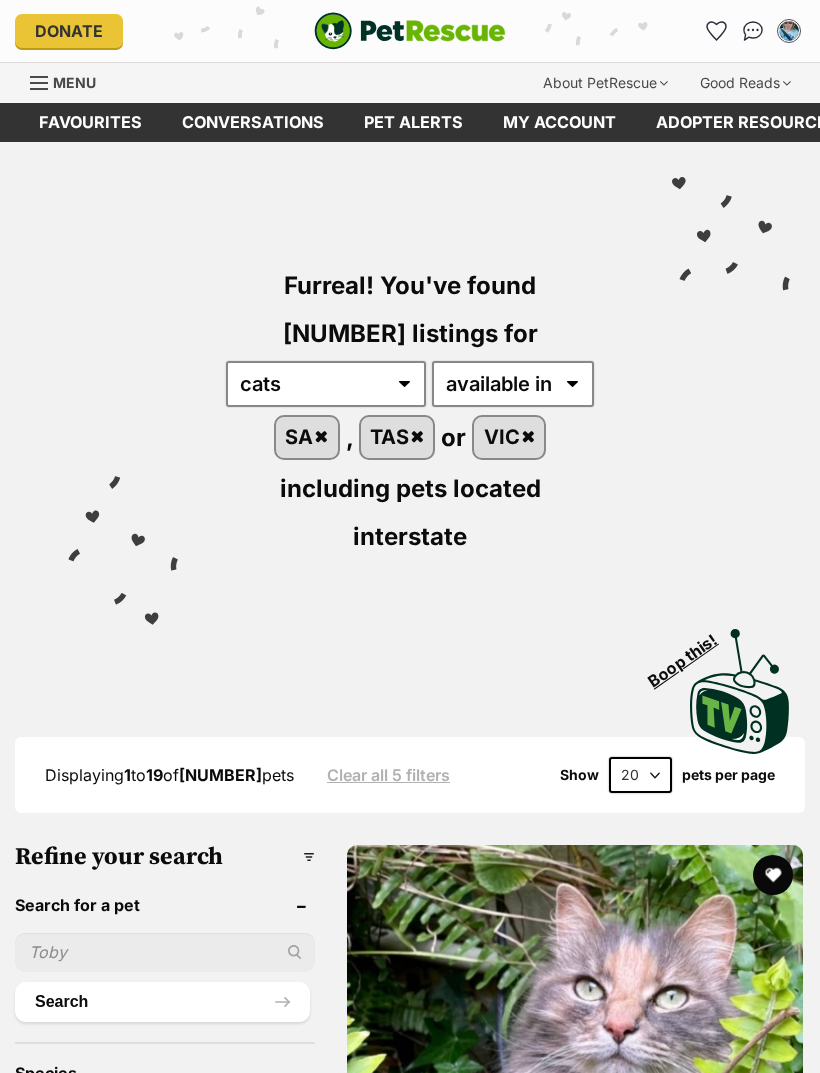 scroll, scrollTop: 0, scrollLeft: 0, axis: both 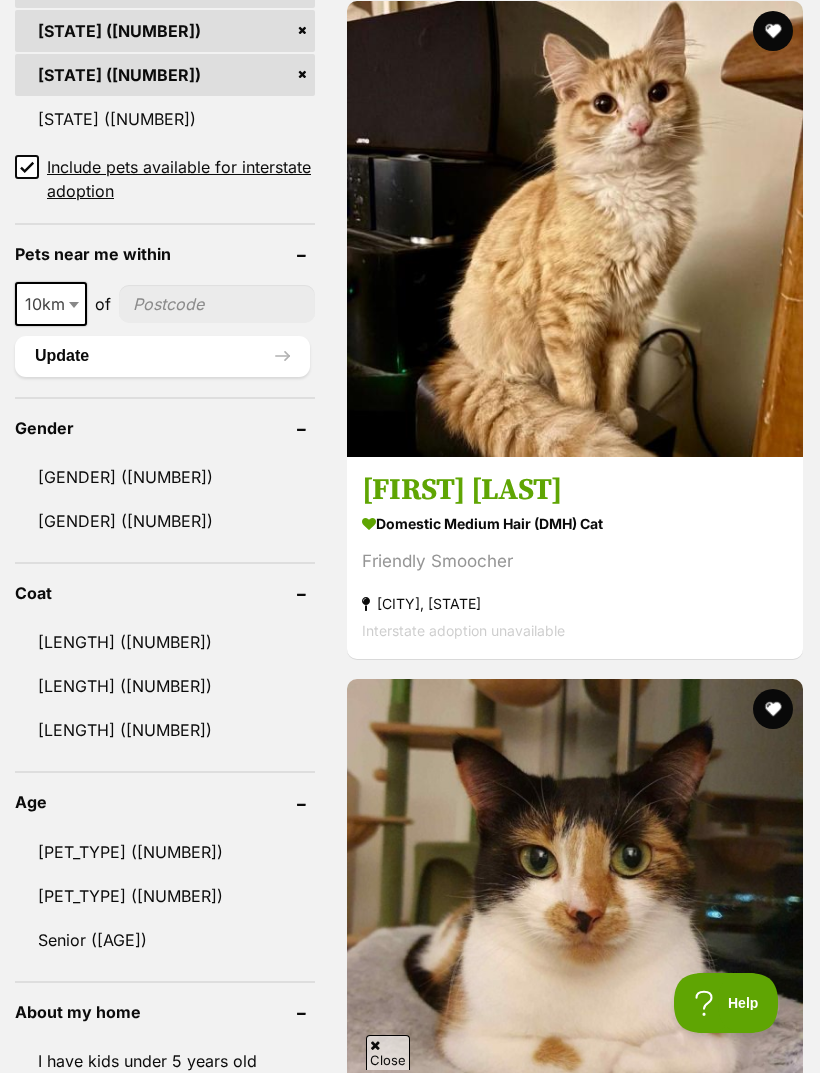 click on "[SIZE] ([AGE])" at bounding box center [165, 686] 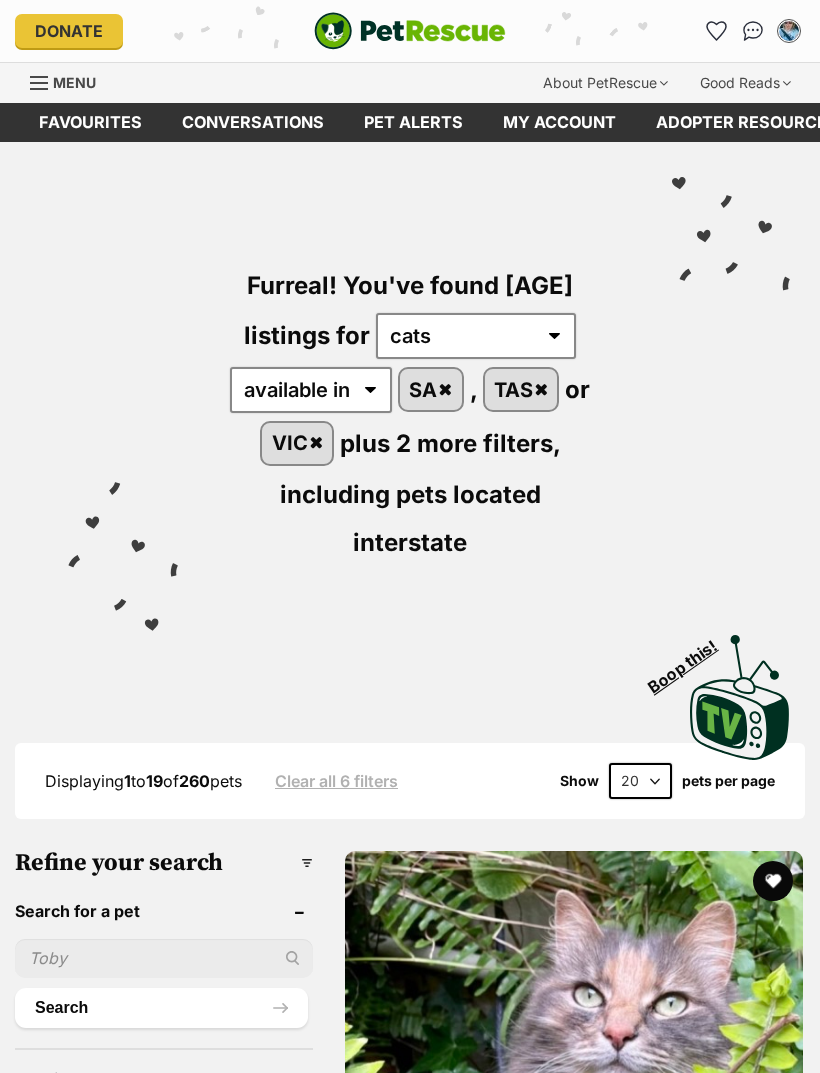 scroll, scrollTop: 0, scrollLeft: 0, axis: both 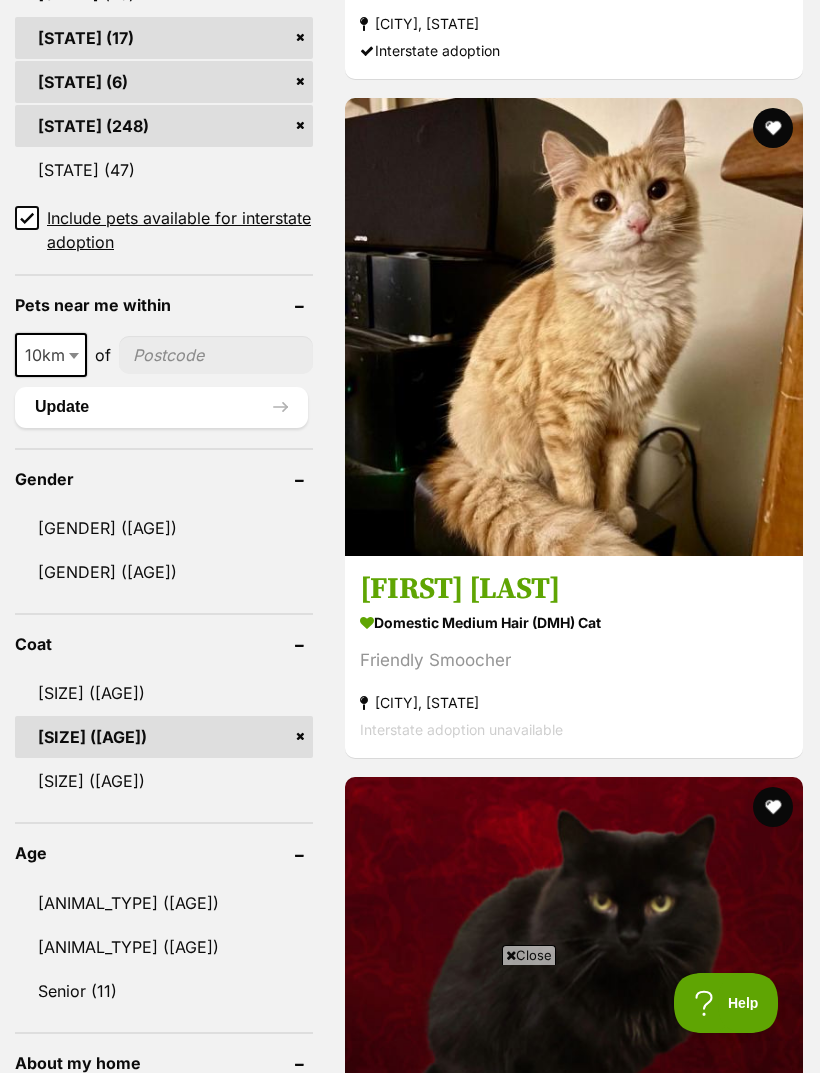 click on "Long ([NUMBER])" at bounding box center [164, 781] 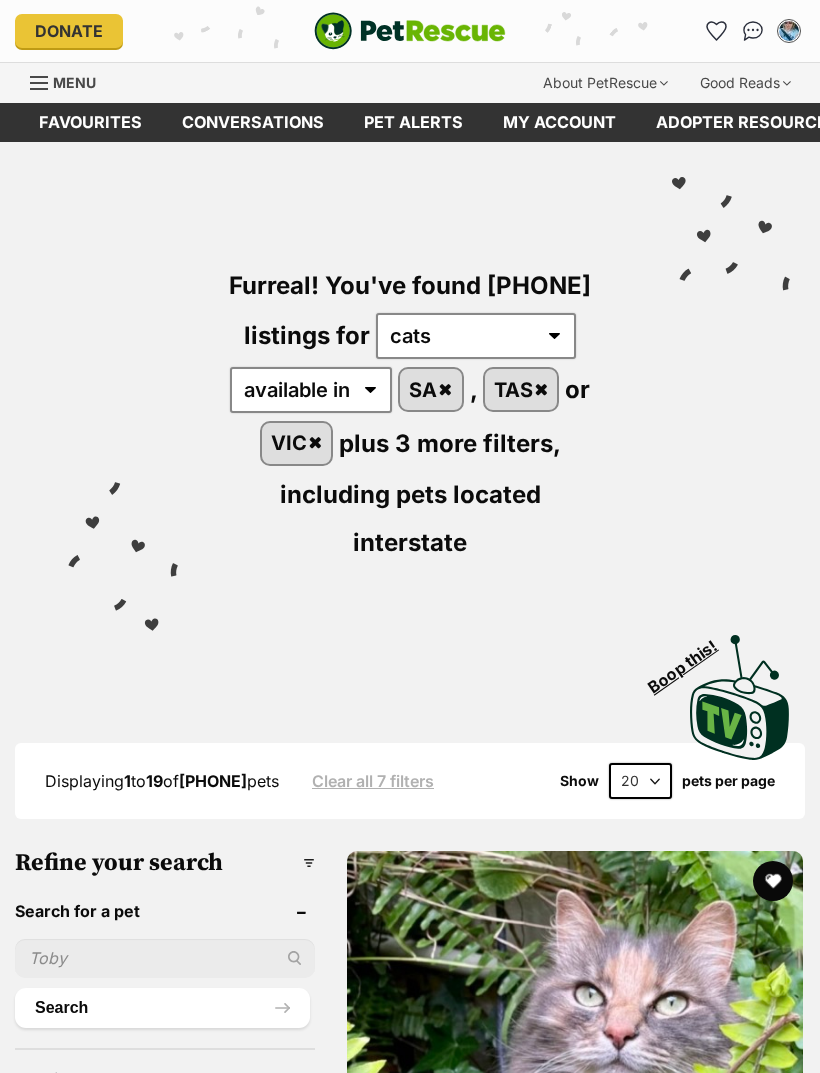 scroll, scrollTop: 0, scrollLeft: 0, axis: both 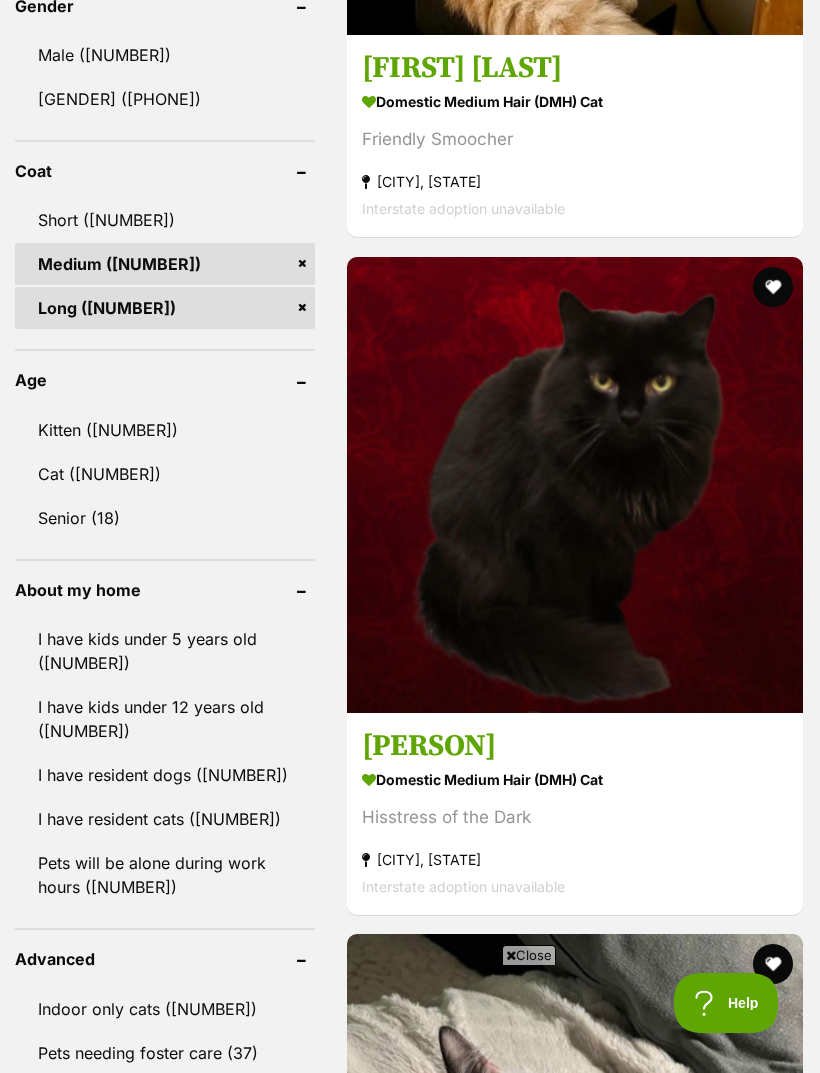click on "I have resident cats (270)" at bounding box center [165, 819] 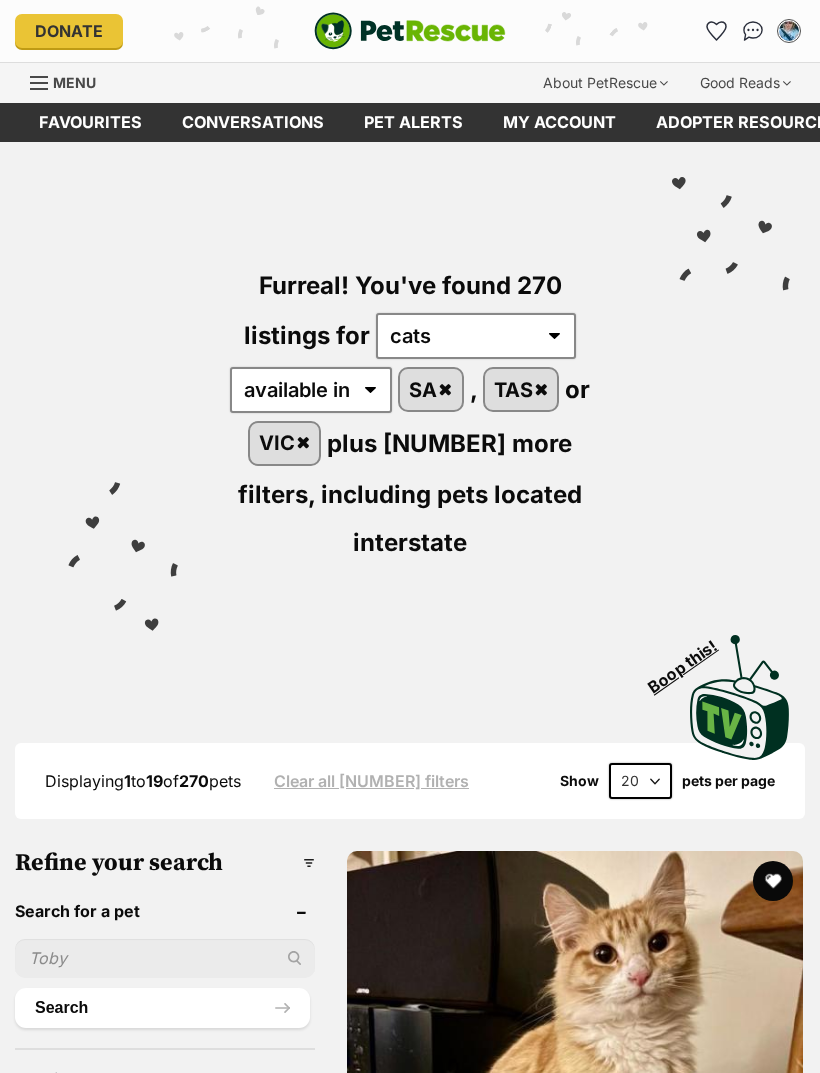 scroll, scrollTop: 0, scrollLeft: 0, axis: both 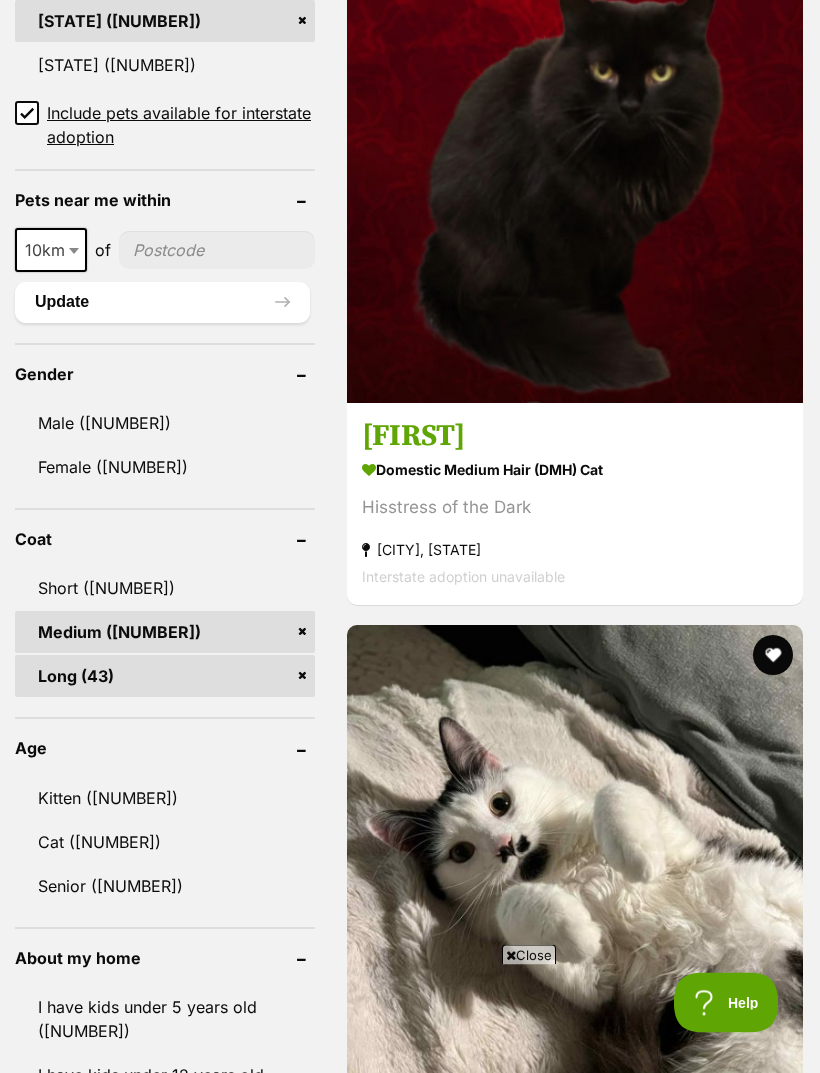 click on "Kitten ([NUMBER])" at bounding box center [165, 799] 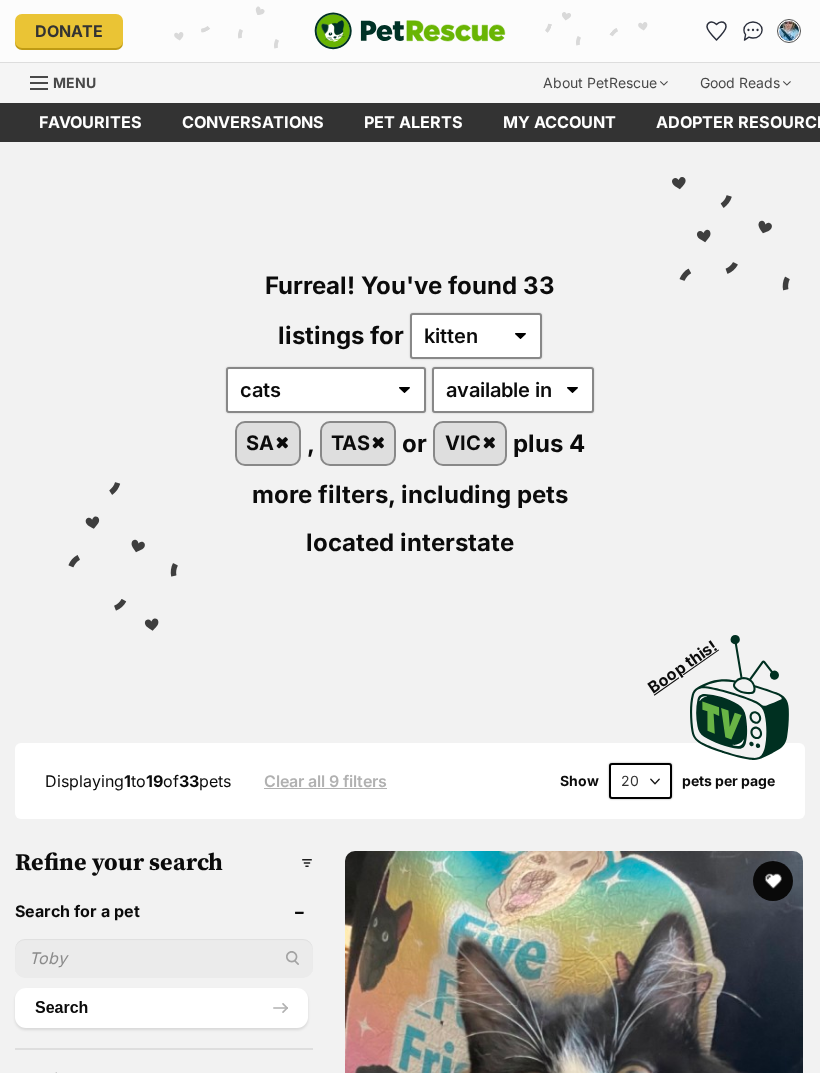 scroll, scrollTop: 0, scrollLeft: 0, axis: both 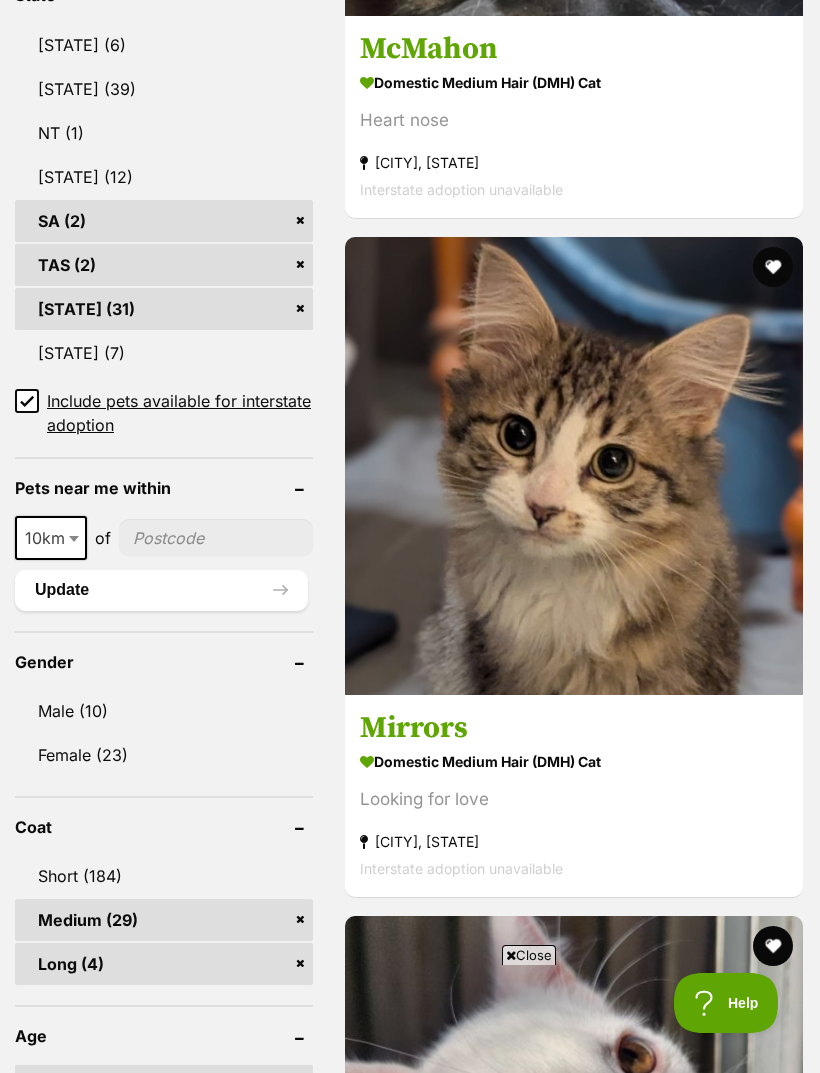 click on "Lumi" at bounding box center [574, 2766] 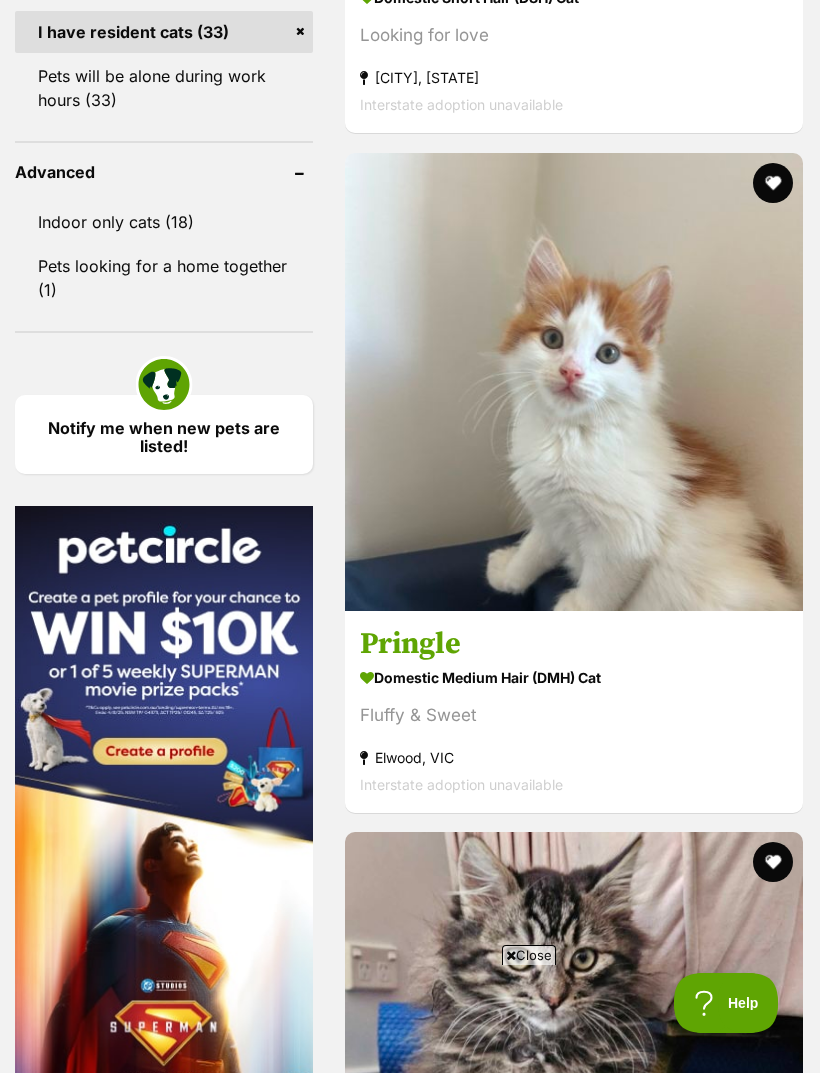 scroll, scrollTop: 2760, scrollLeft: 0, axis: vertical 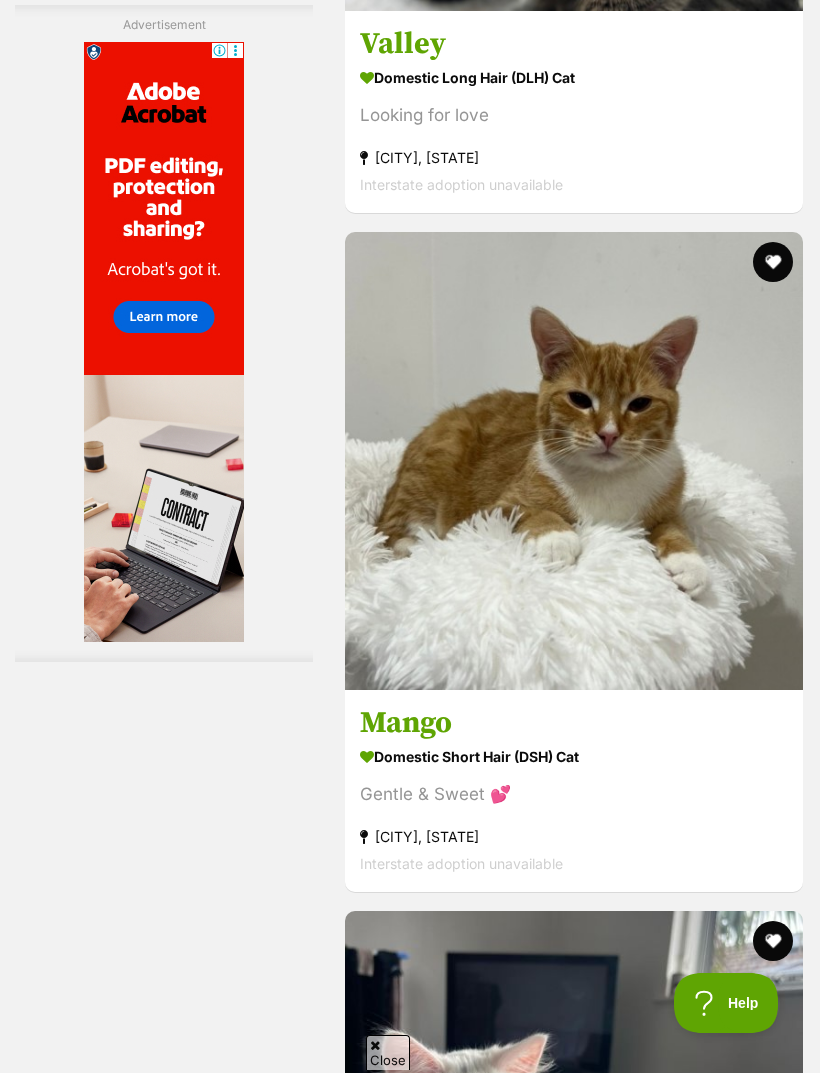 click at bounding box center [597, 9587] 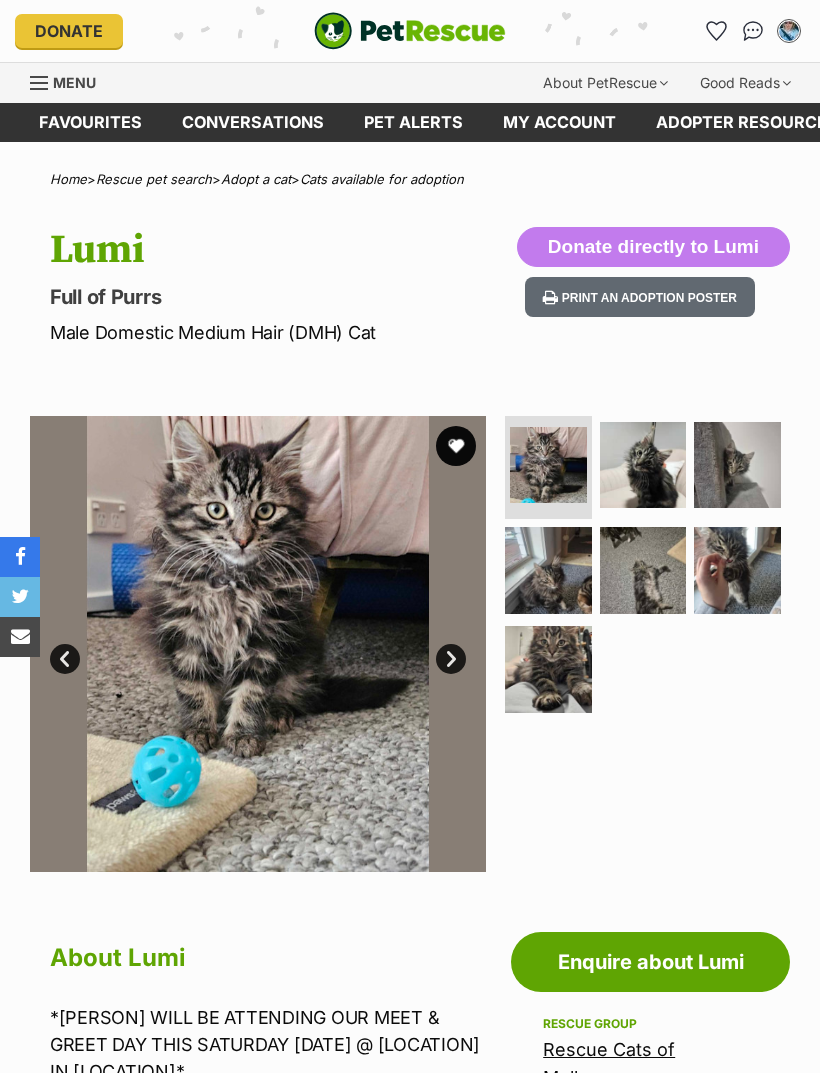 scroll, scrollTop: 0, scrollLeft: 0, axis: both 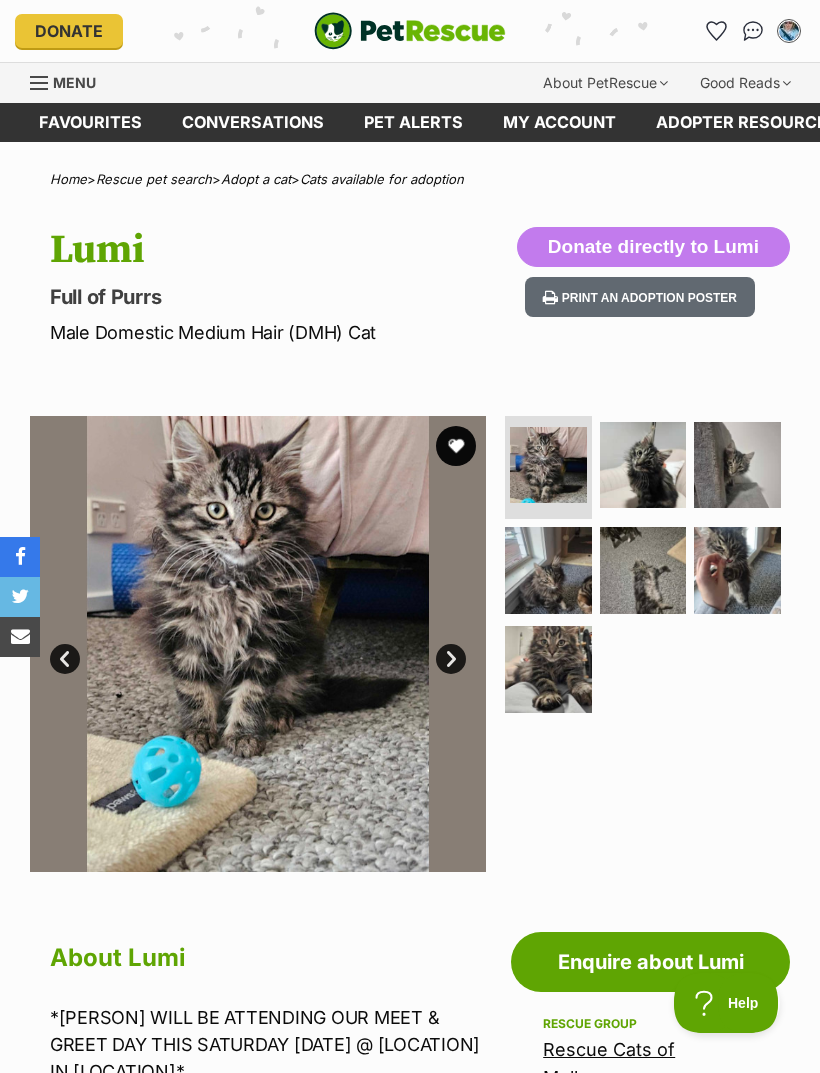 click on "Next" at bounding box center [451, 659] 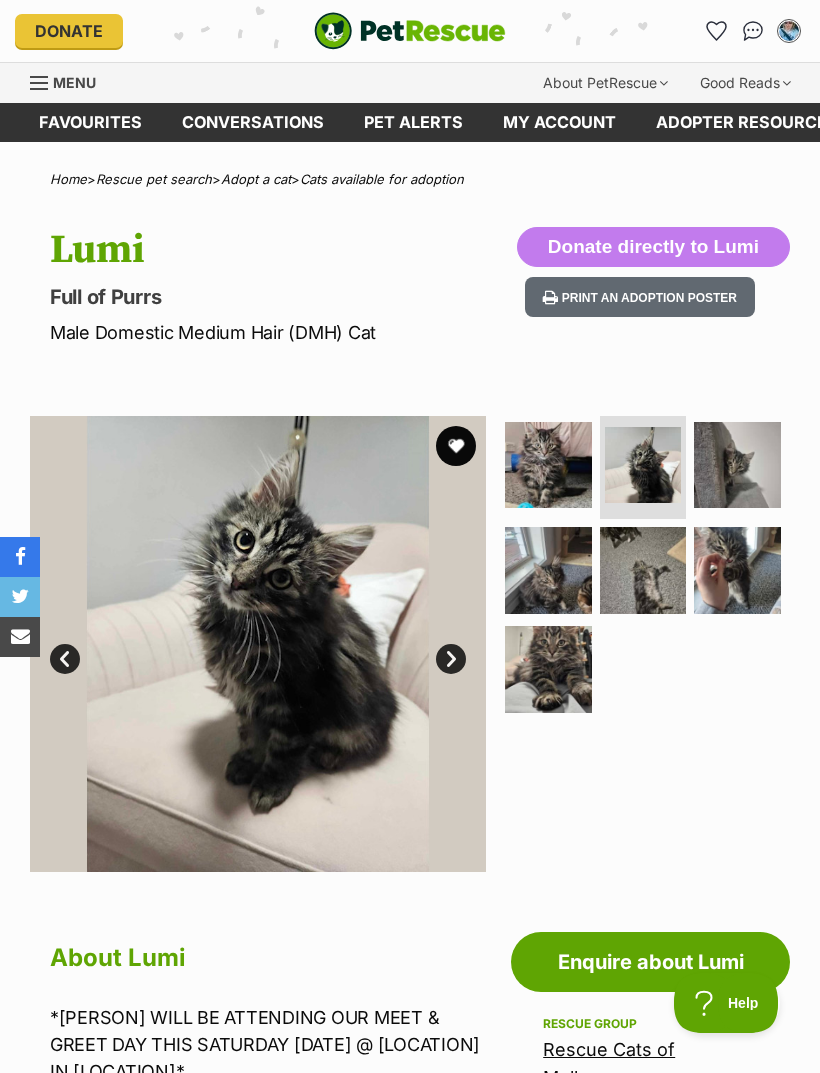 scroll, scrollTop: 0, scrollLeft: 0, axis: both 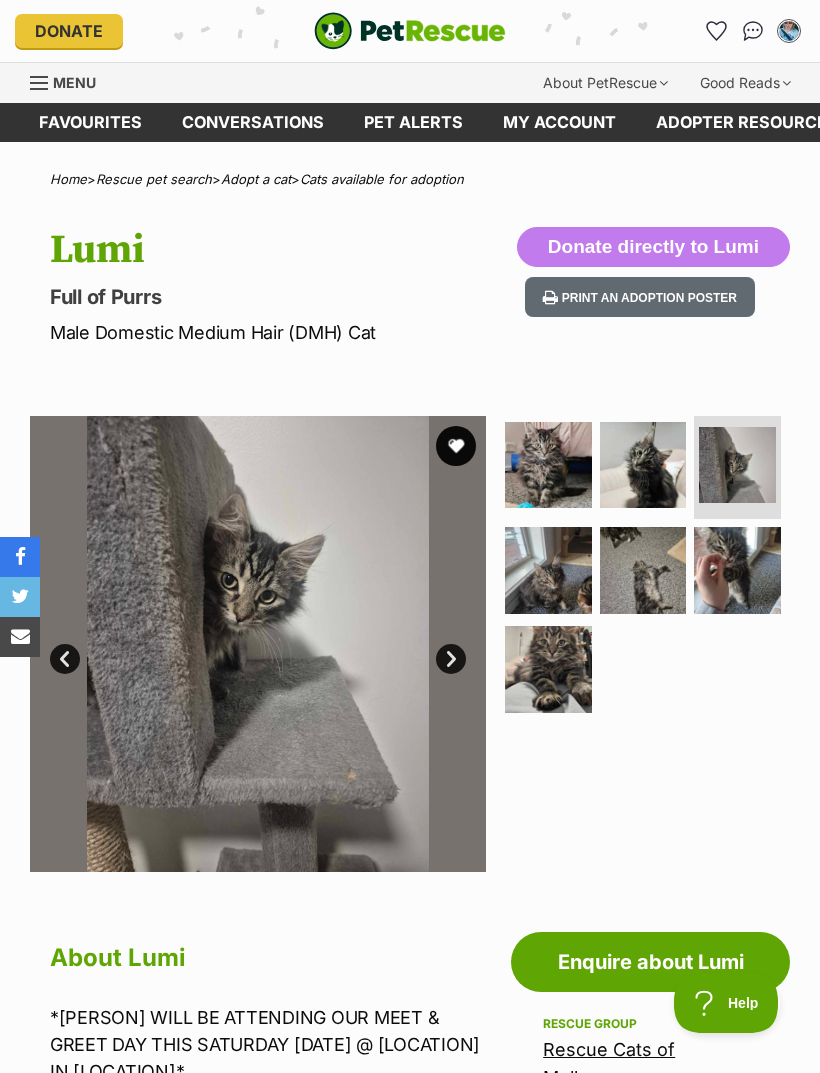 click on "Next" at bounding box center (451, 659) 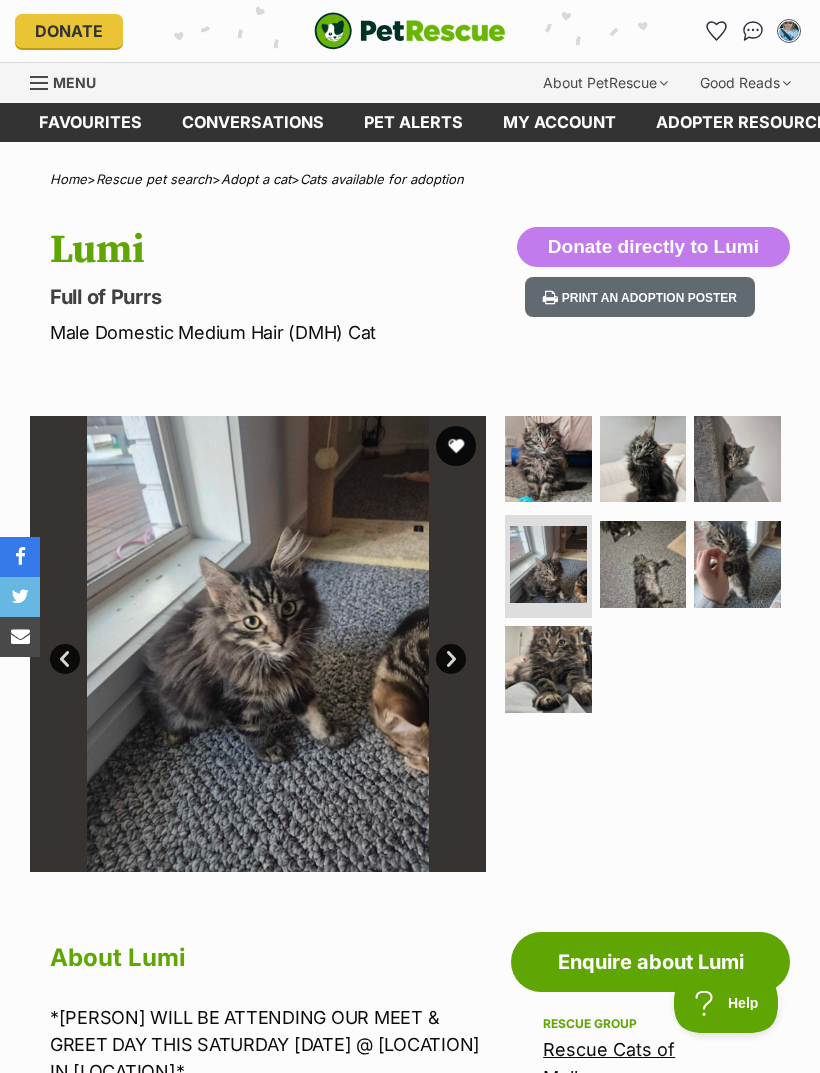 click on "Next" at bounding box center [451, 659] 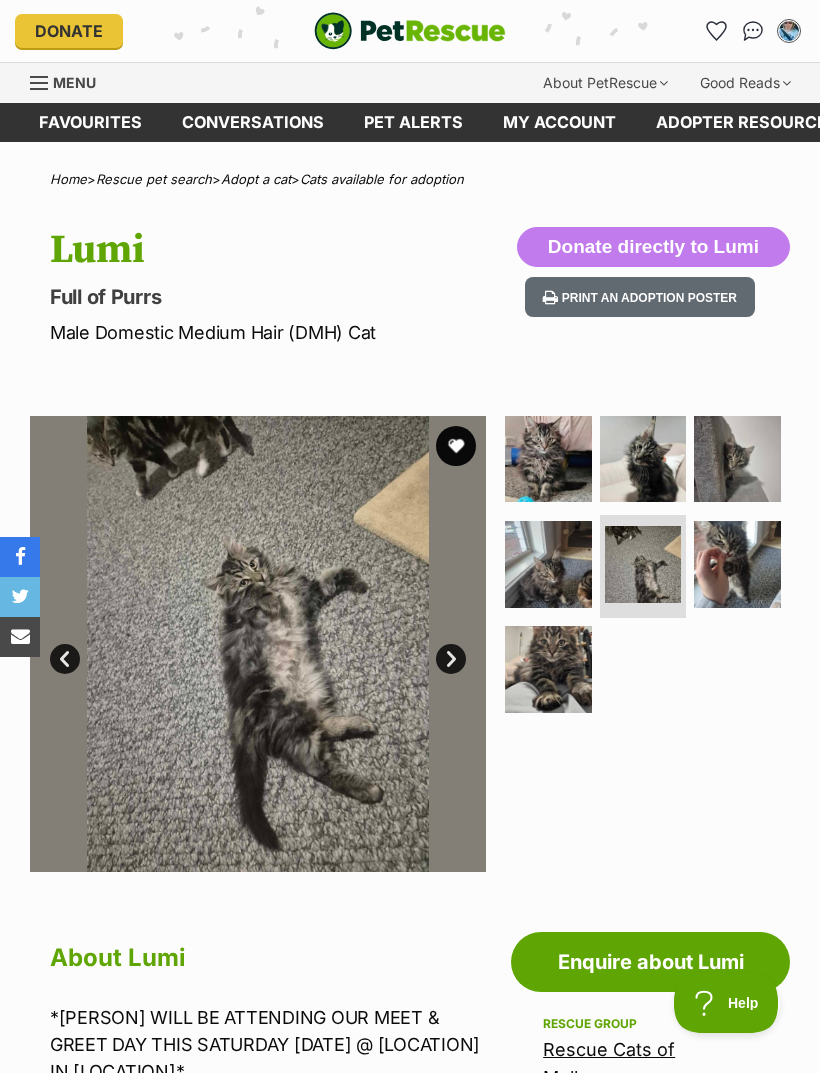 click on "Next" at bounding box center (451, 659) 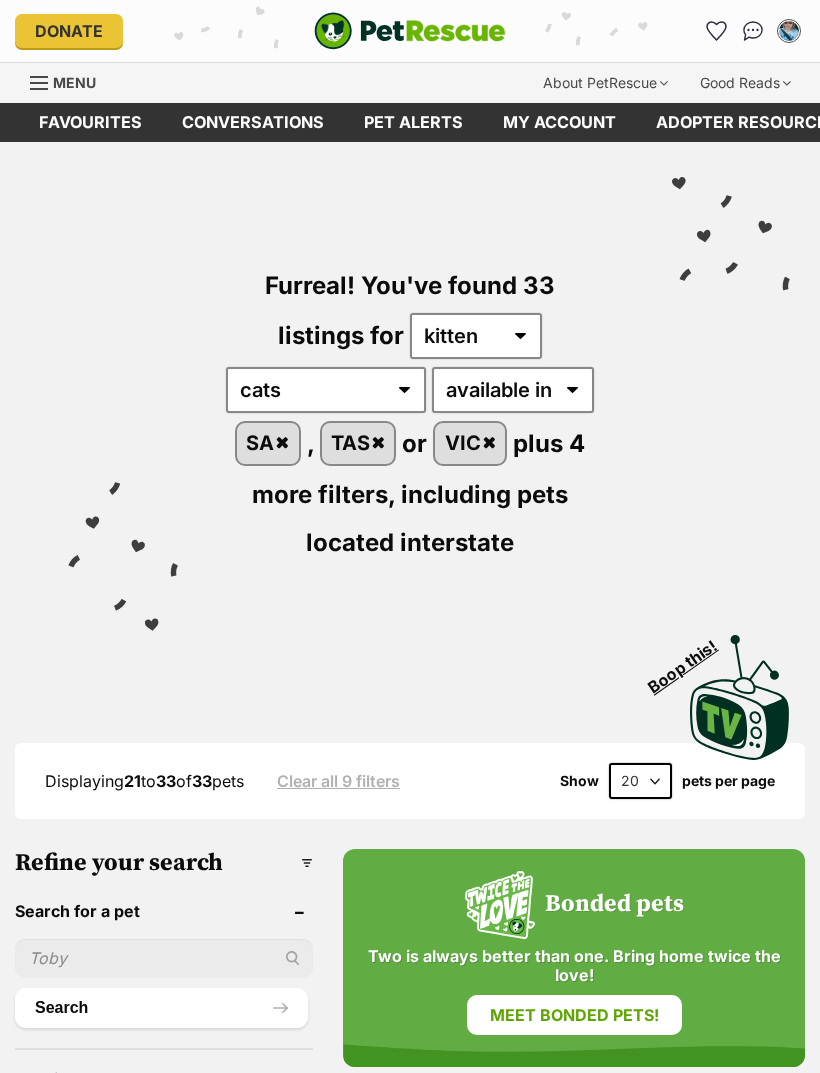 scroll, scrollTop: 0, scrollLeft: 0, axis: both 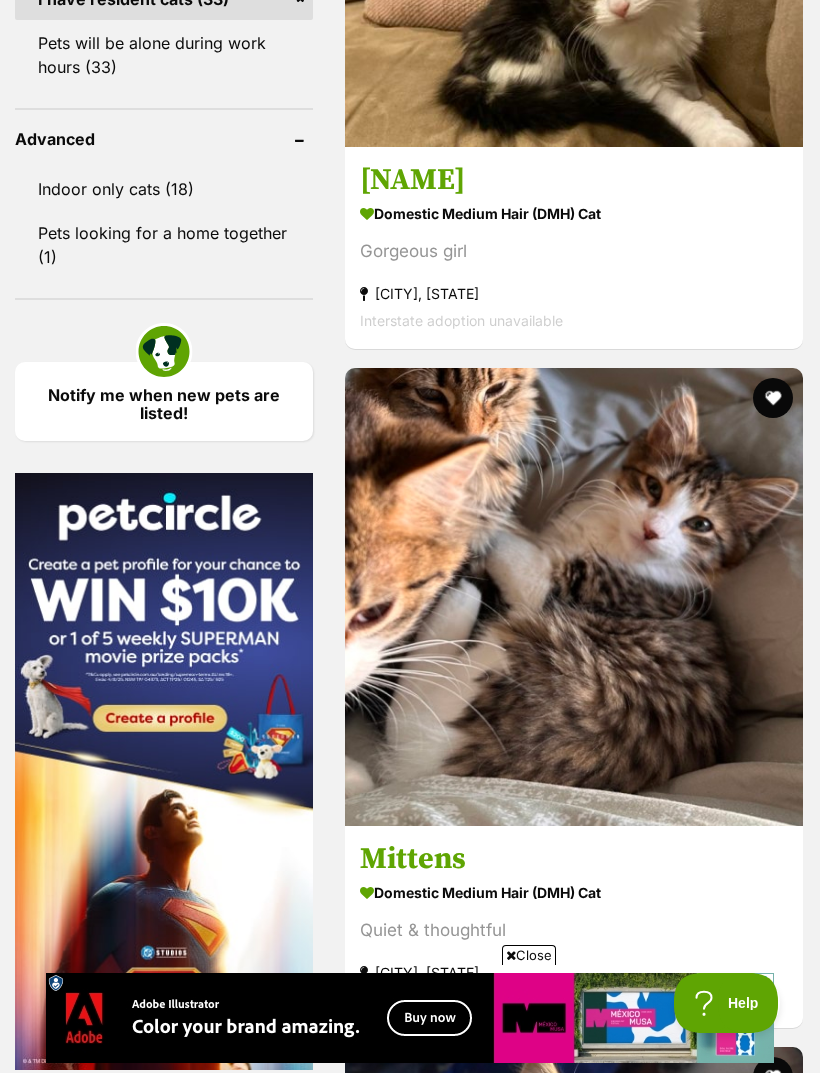 click on "[CITY], [STATE]" at bounding box center (574, 4559) 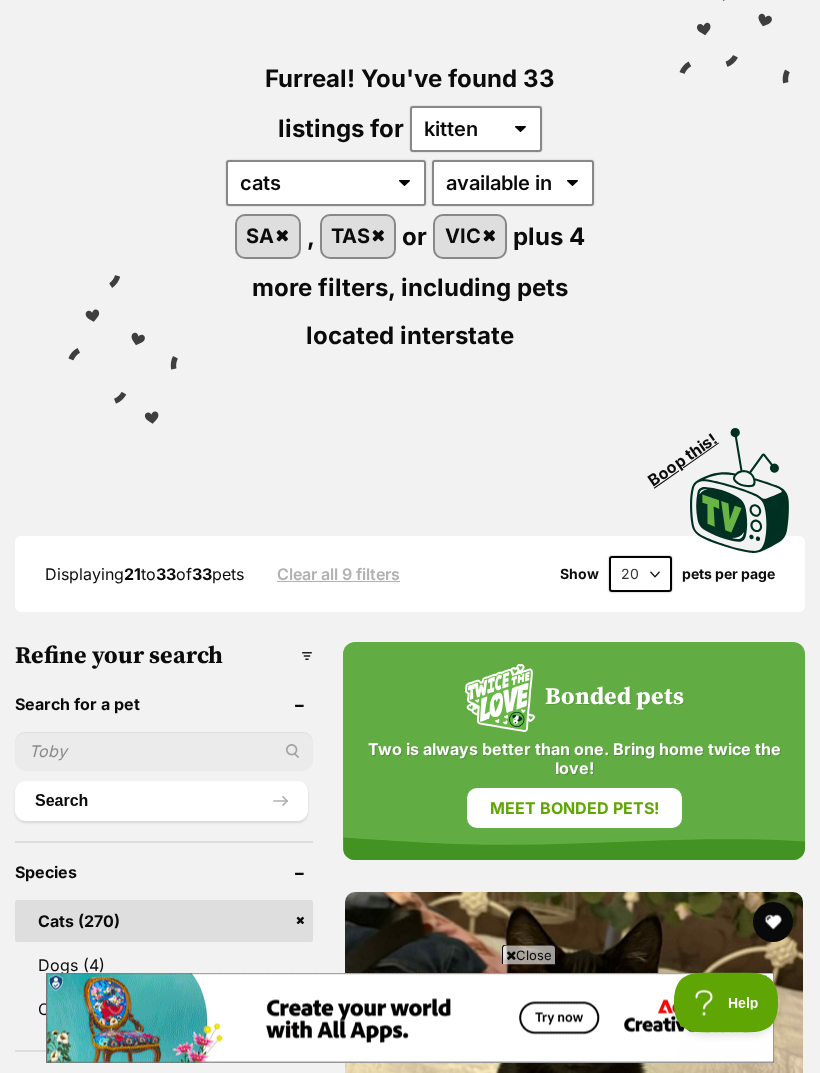 scroll, scrollTop: 0, scrollLeft: 0, axis: both 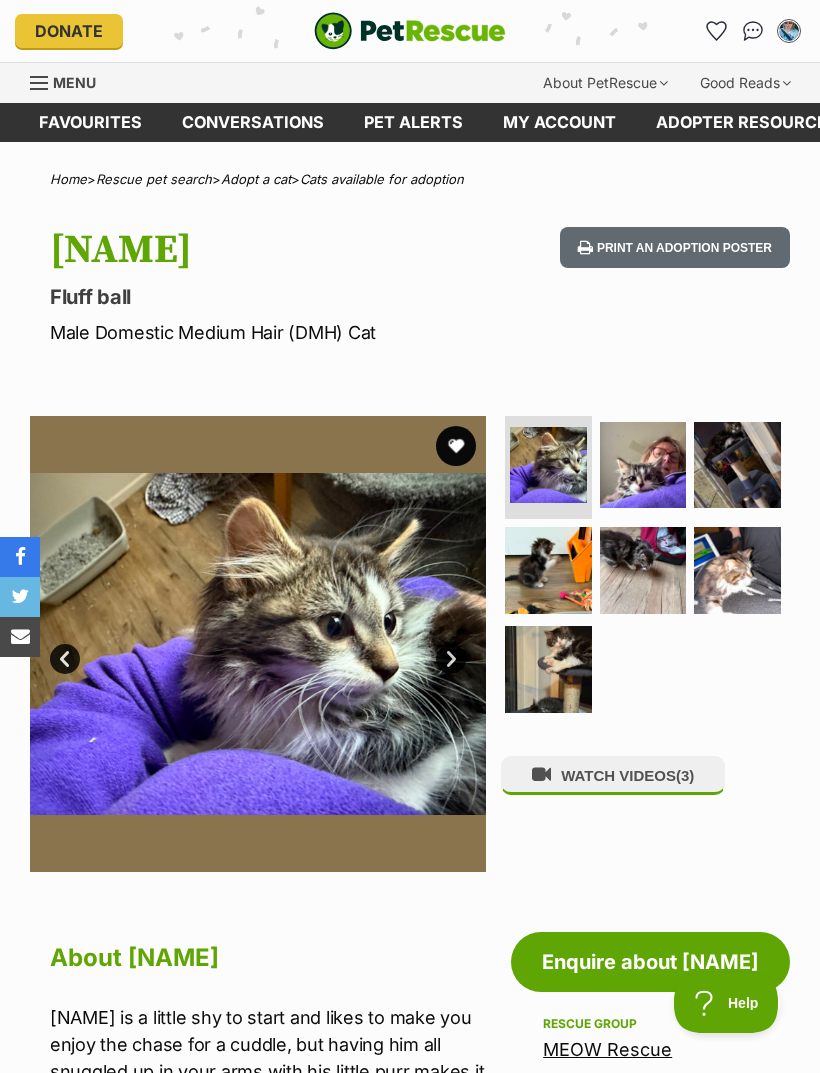 click on "Next" at bounding box center [451, 659] 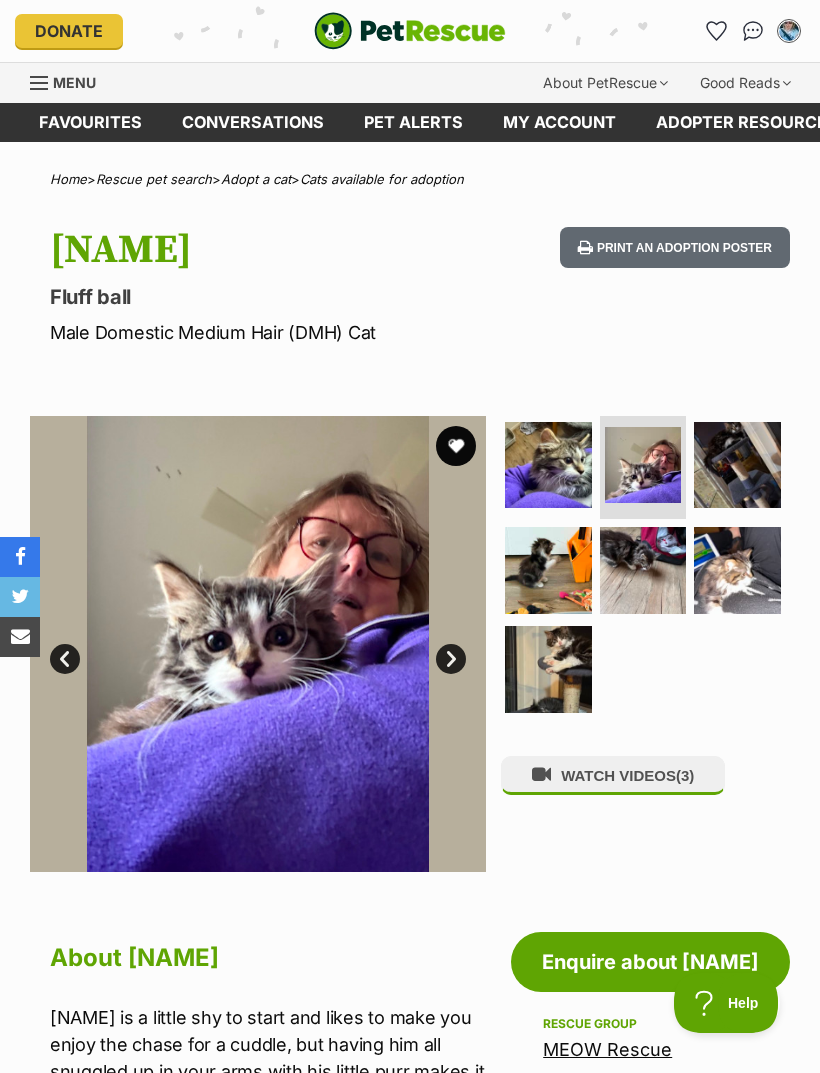scroll, scrollTop: 0, scrollLeft: 0, axis: both 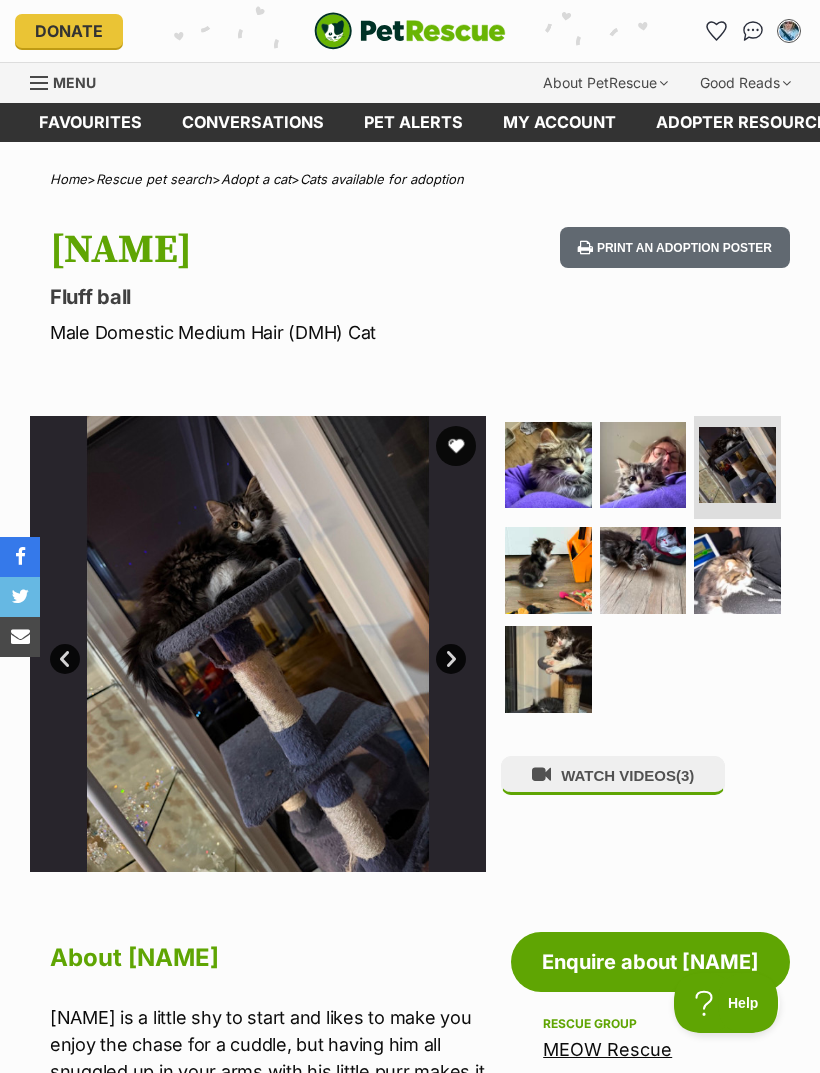 click on "Next" at bounding box center [451, 659] 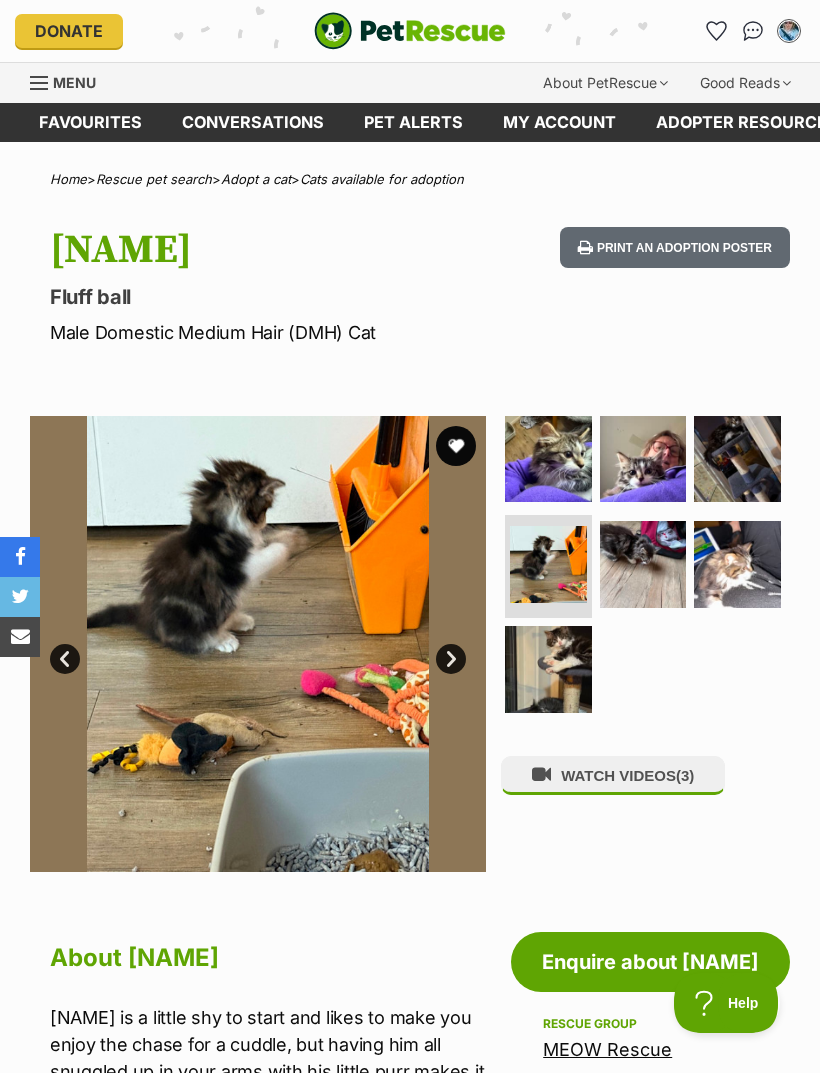 click on "Next" at bounding box center [451, 659] 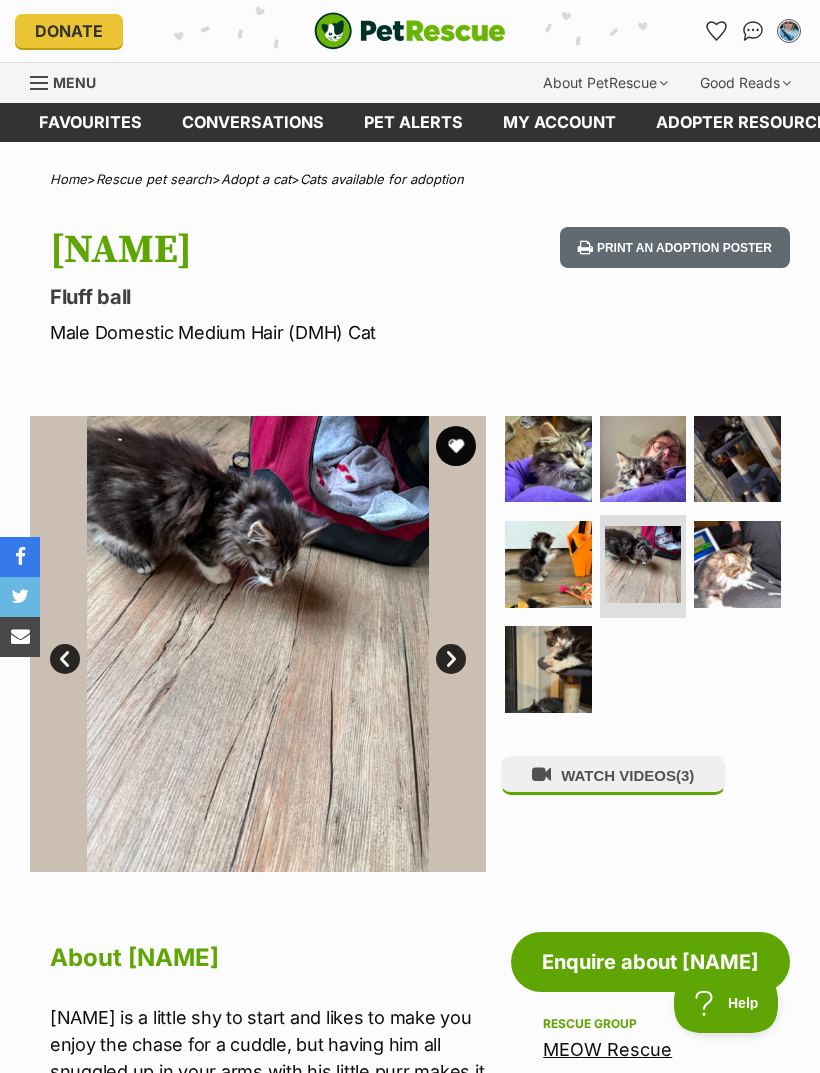 click on "Next" at bounding box center (451, 659) 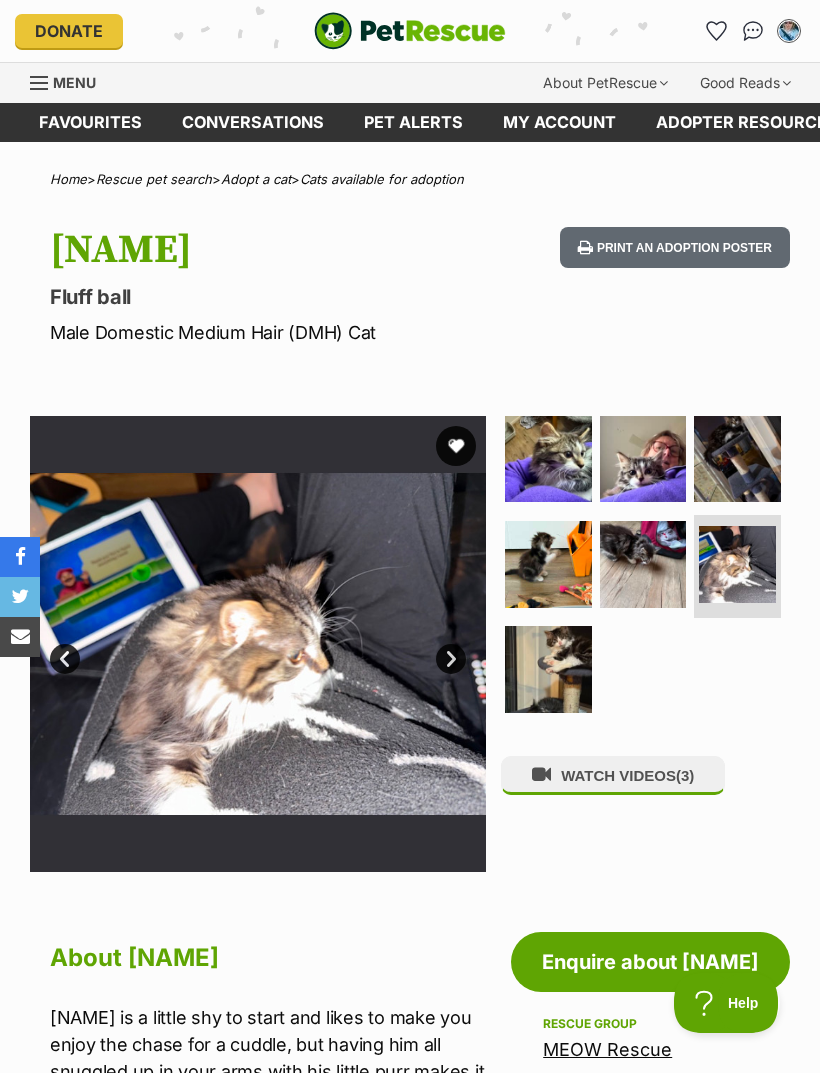 click on "Next" at bounding box center (451, 659) 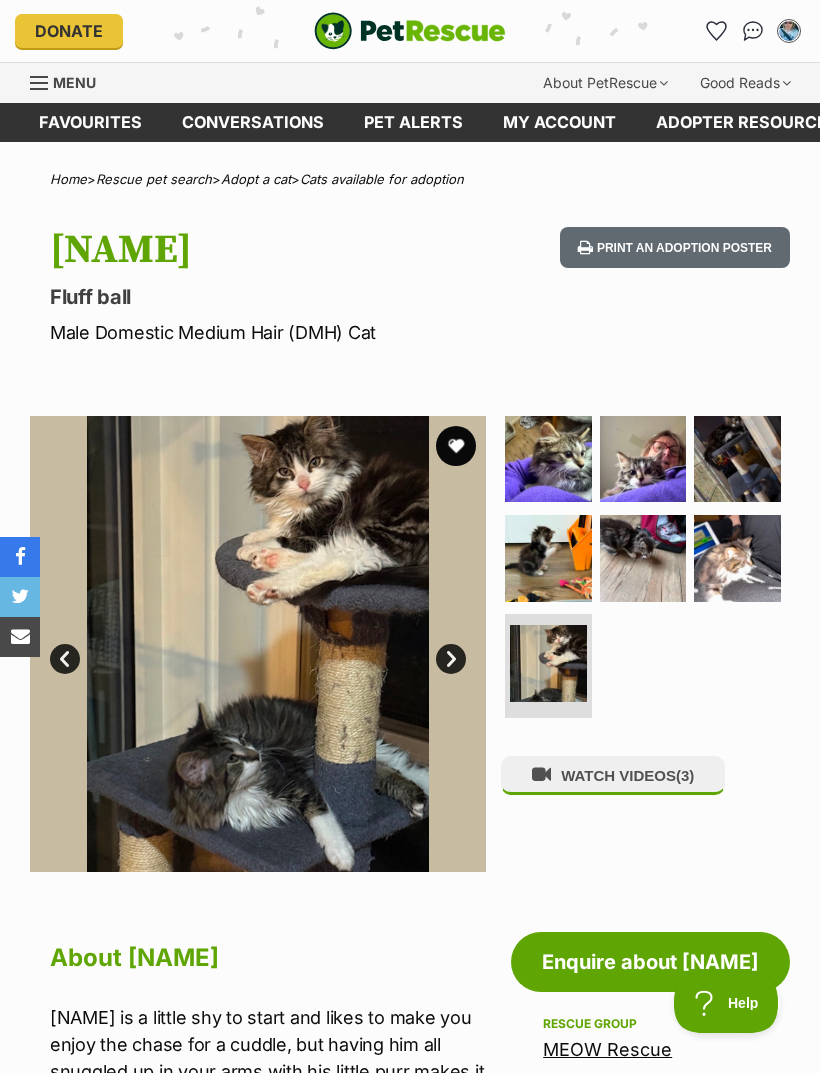 click on "Next" at bounding box center (451, 659) 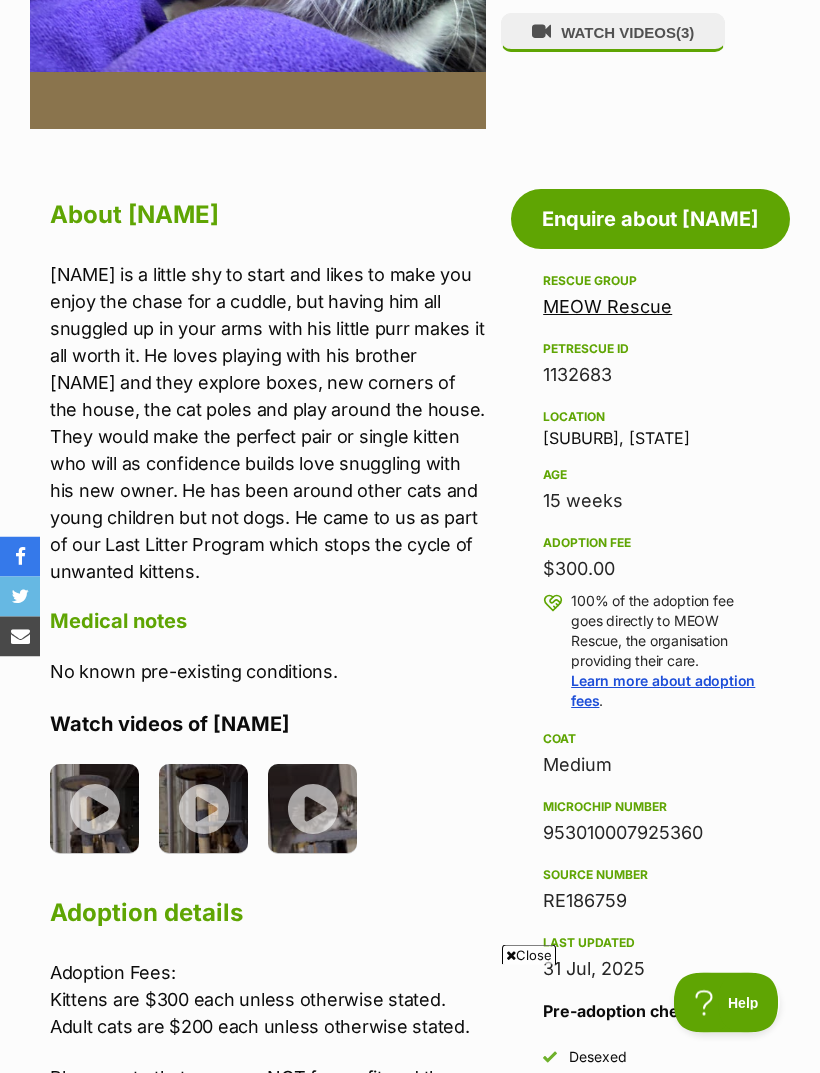 scroll, scrollTop: 744, scrollLeft: 0, axis: vertical 